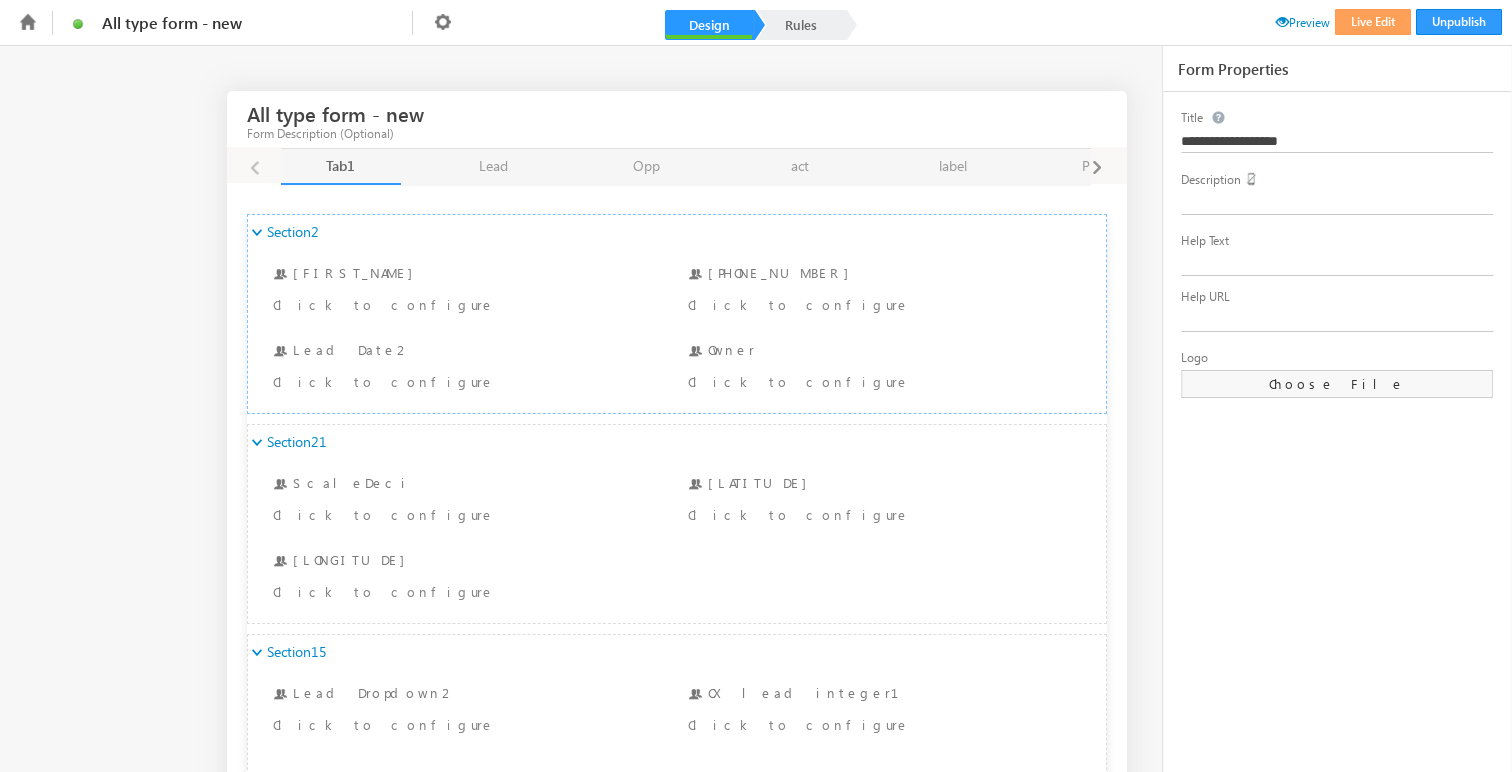 scroll, scrollTop: 0, scrollLeft: 0, axis: both 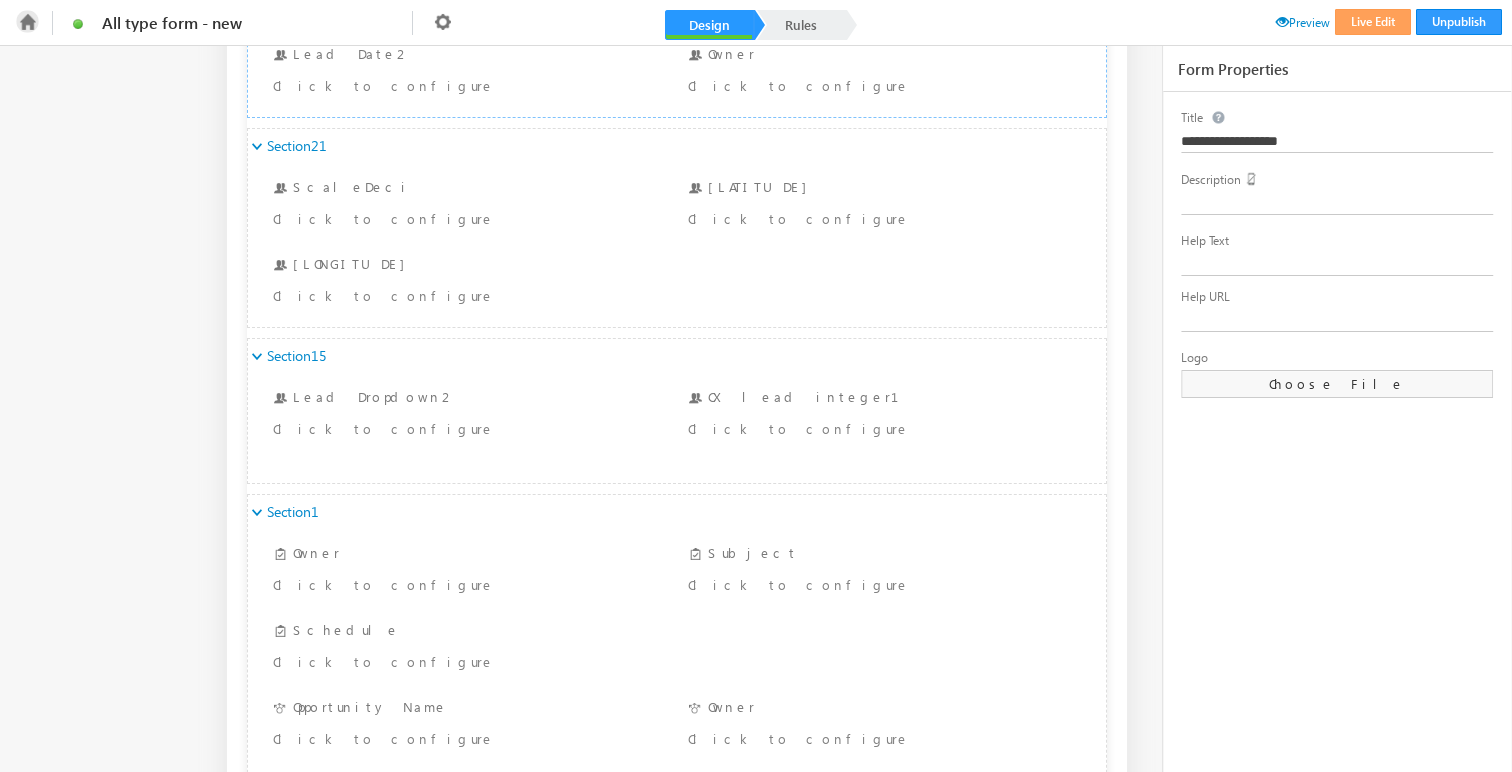 click at bounding box center (27, 21) 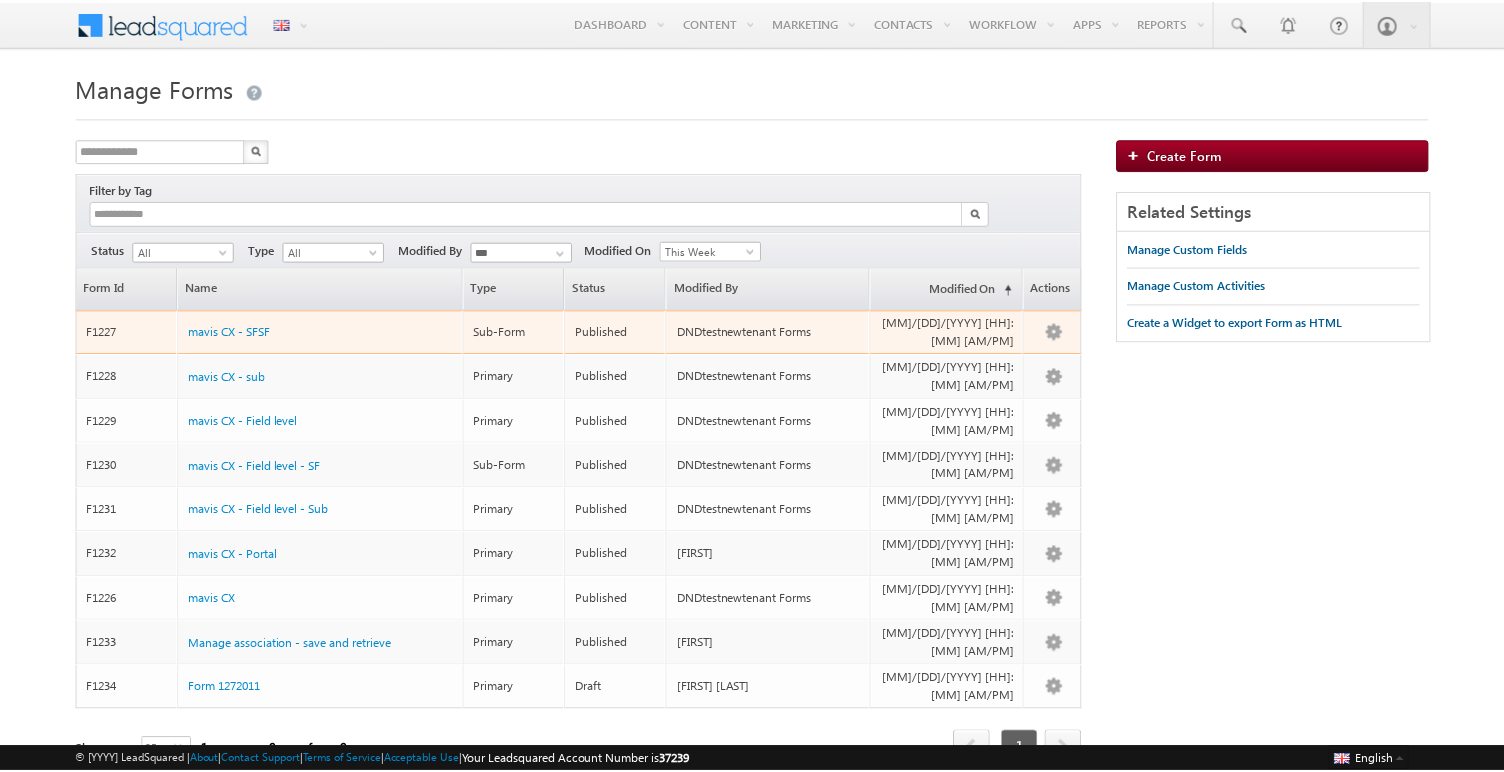 scroll, scrollTop: 0, scrollLeft: 0, axis: both 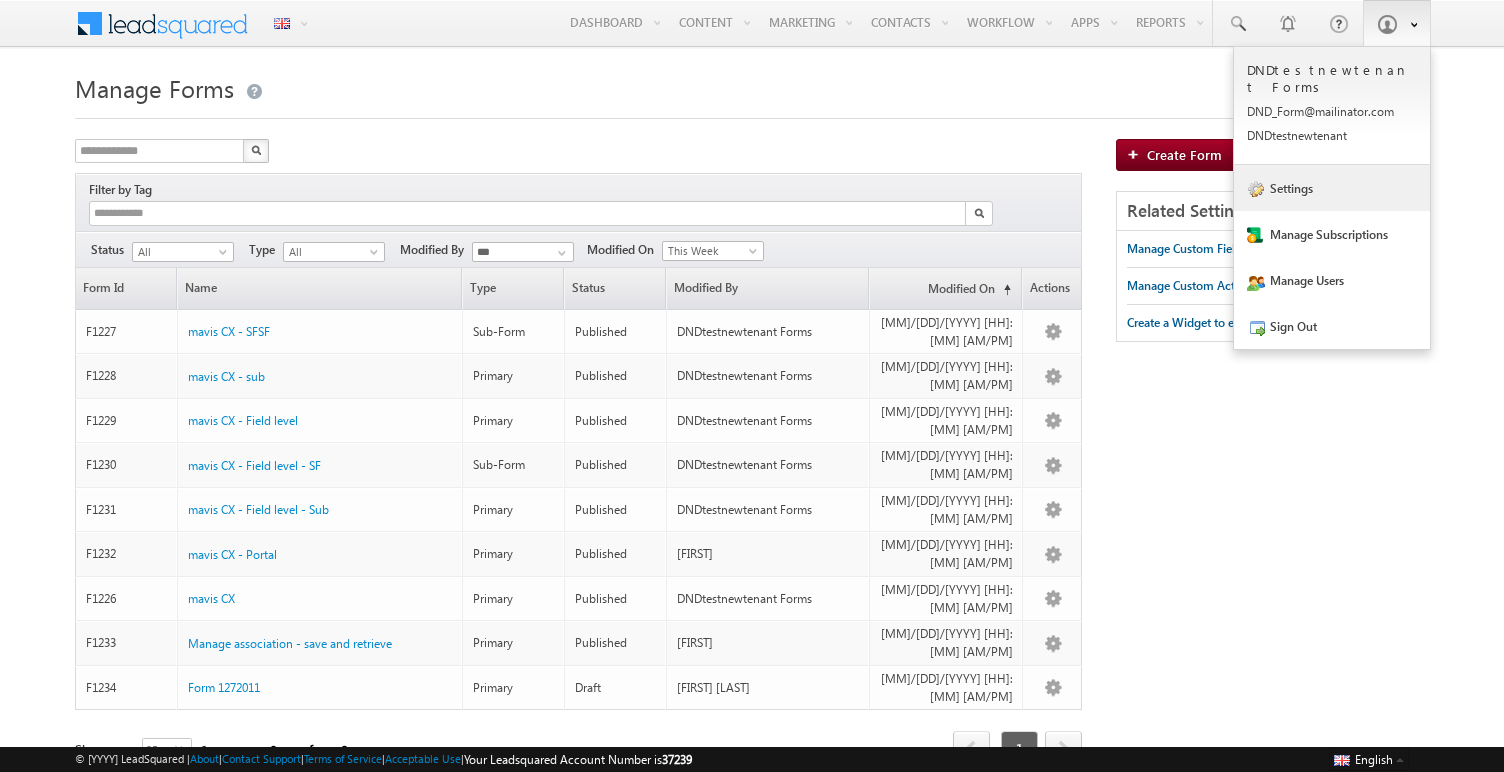 click on "Settings" at bounding box center (1332, 188) 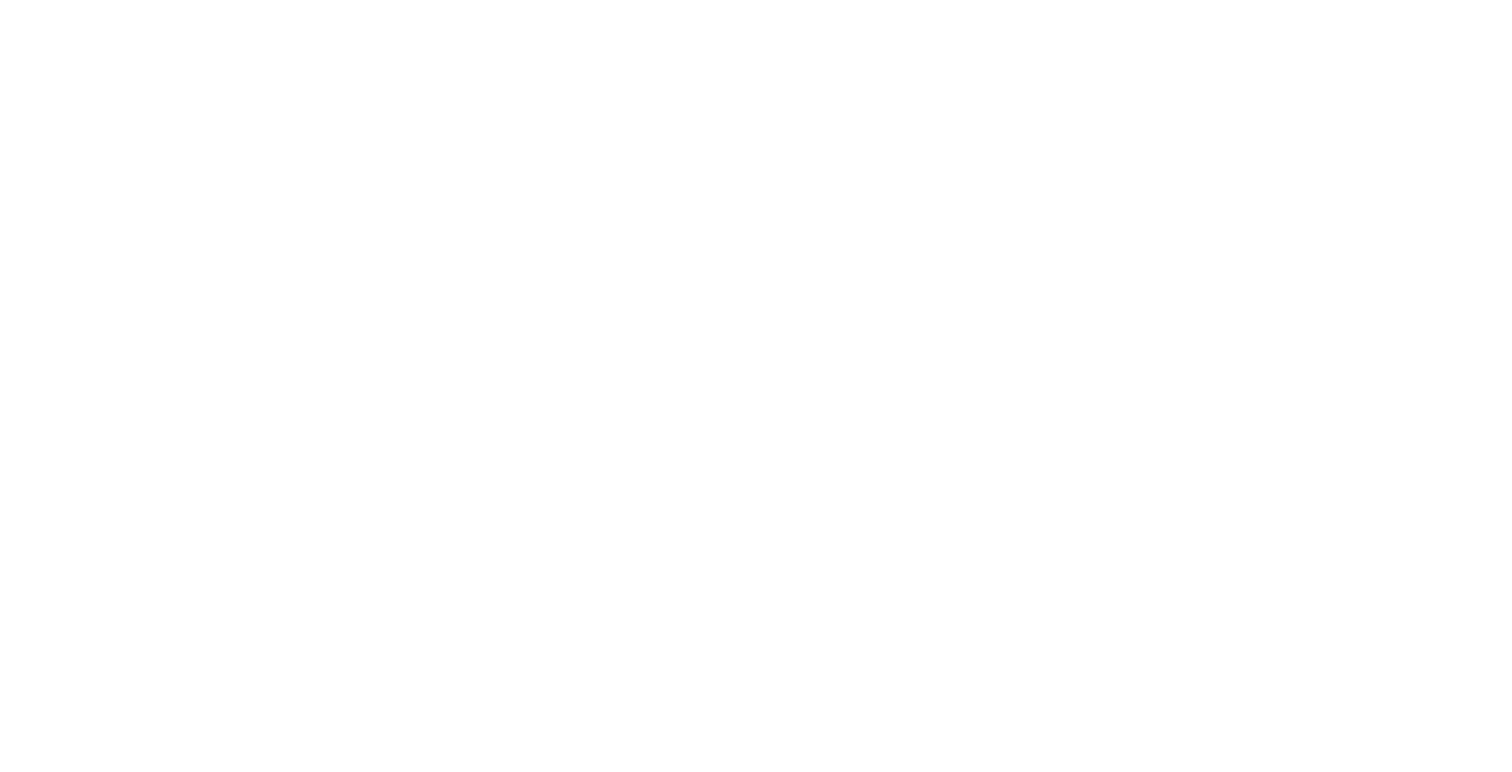 scroll, scrollTop: 0, scrollLeft: 0, axis: both 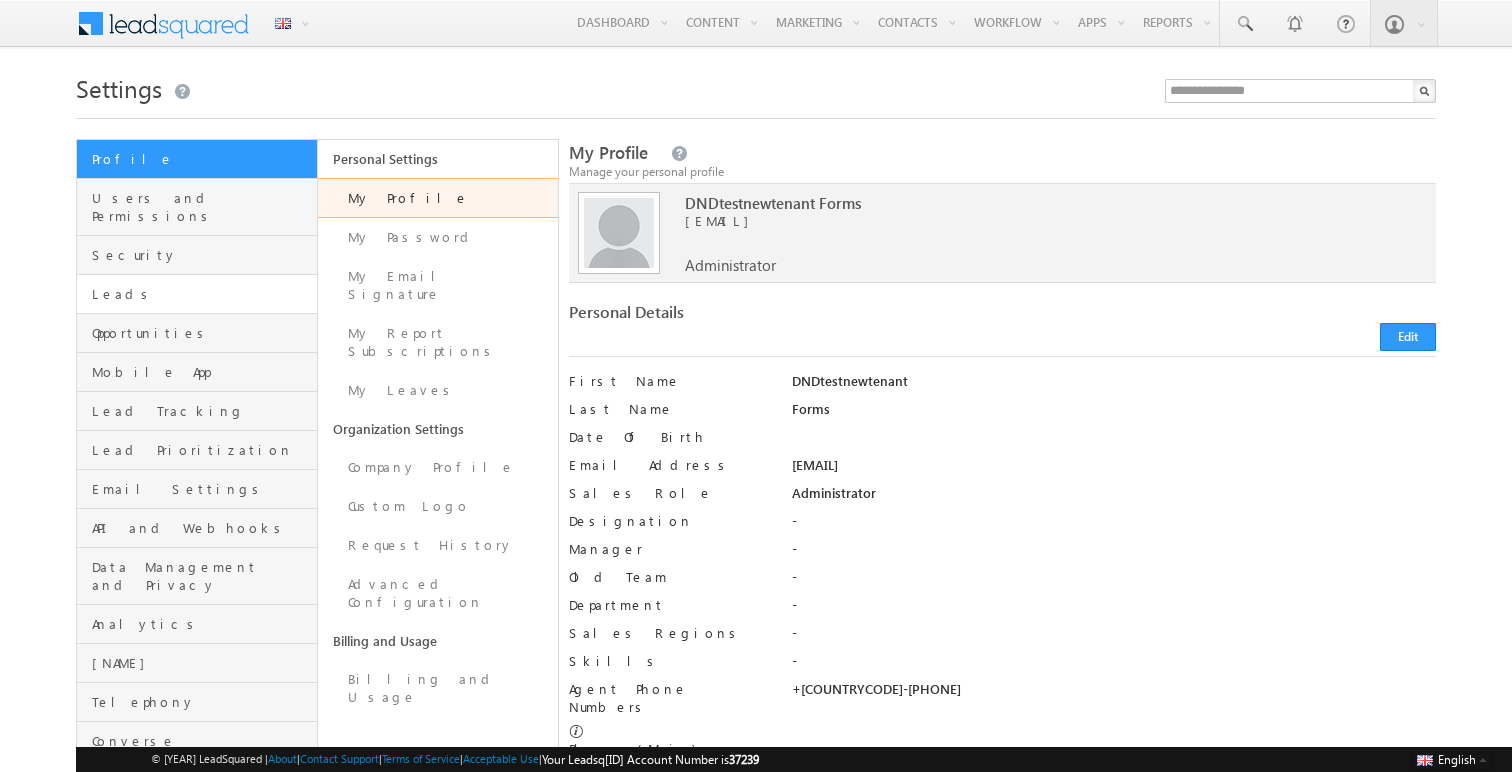 click on "Leads" at bounding box center (197, 294) 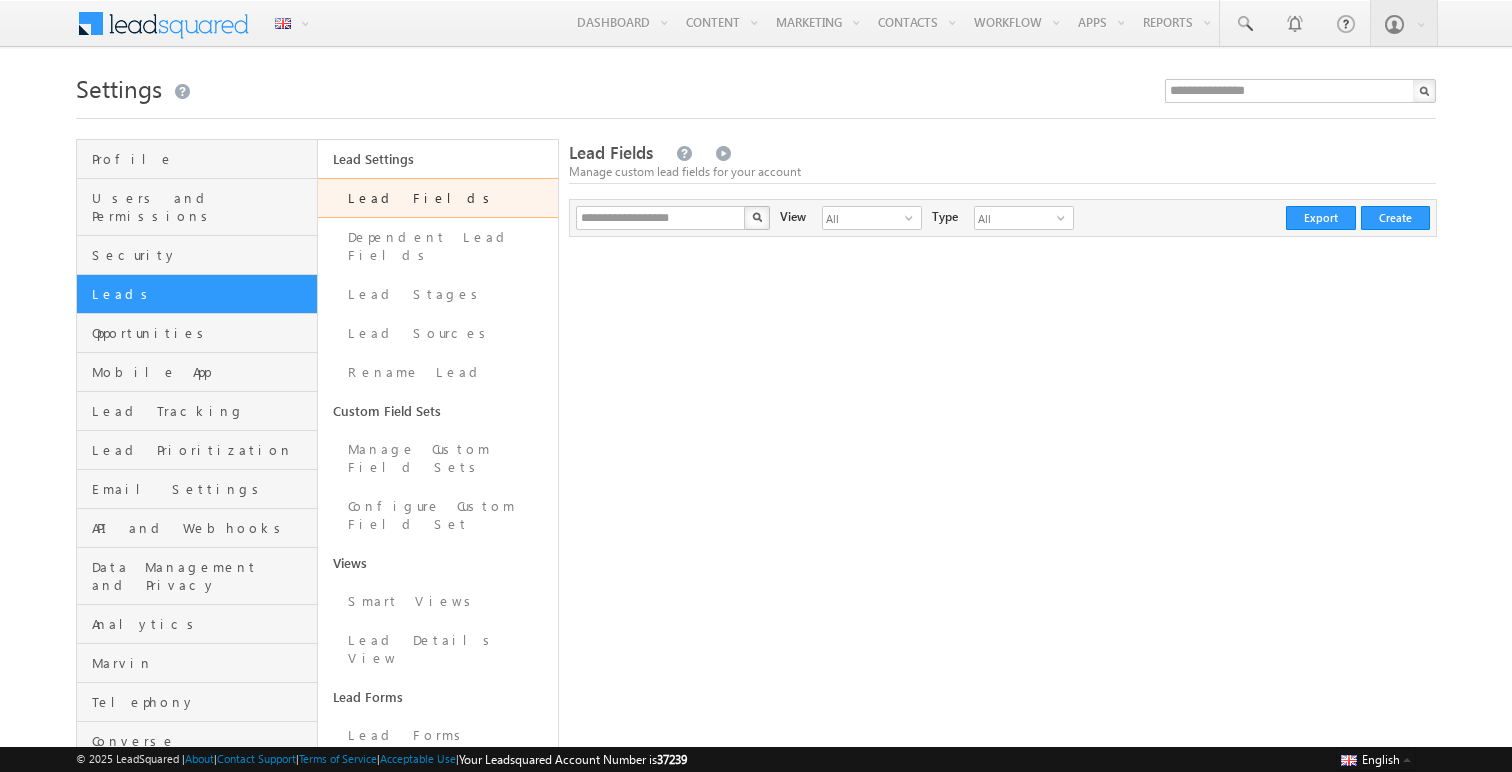 scroll, scrollTop: 0, scrollLeft: 0, axis: both 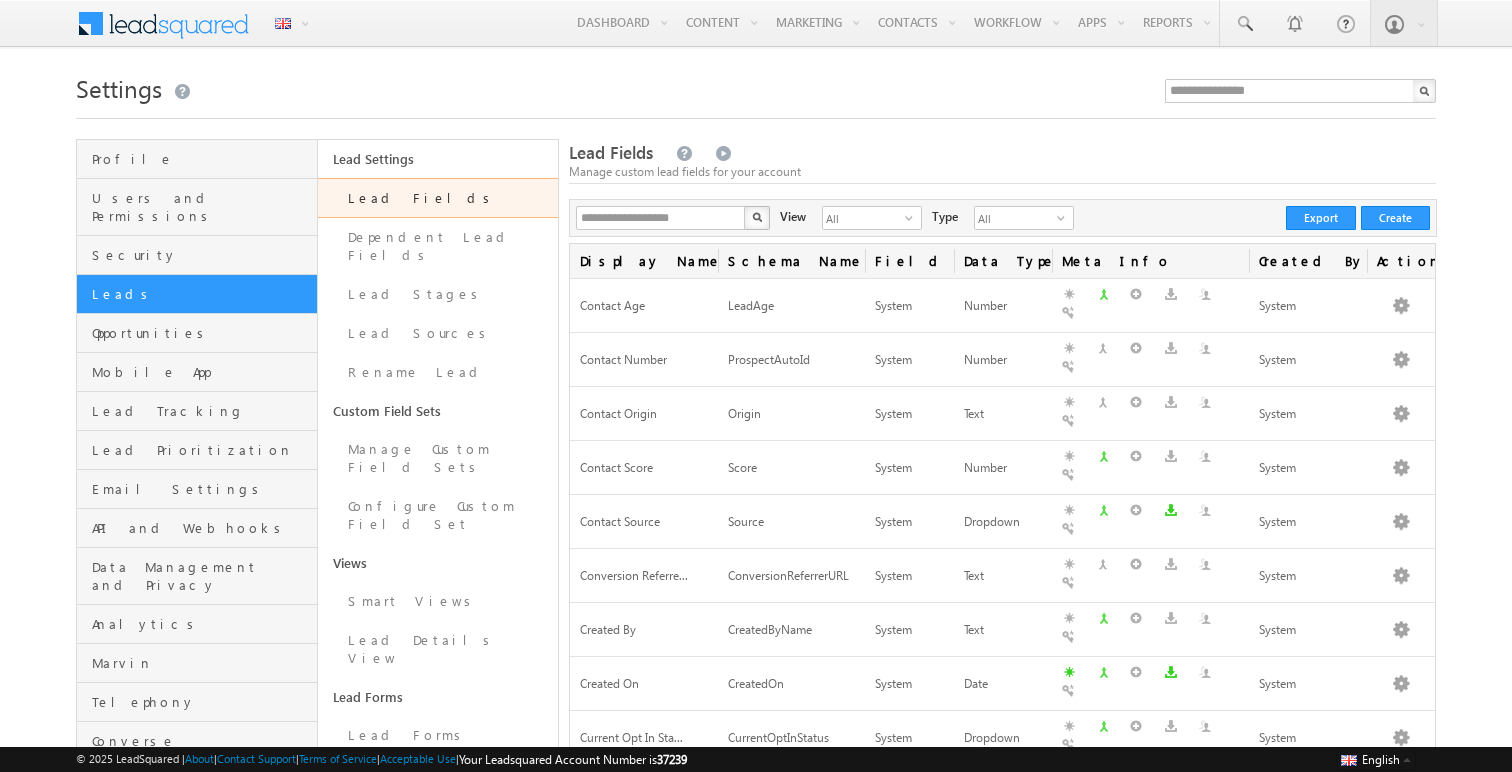 click on "**********" at bounding box center [1002, 218] 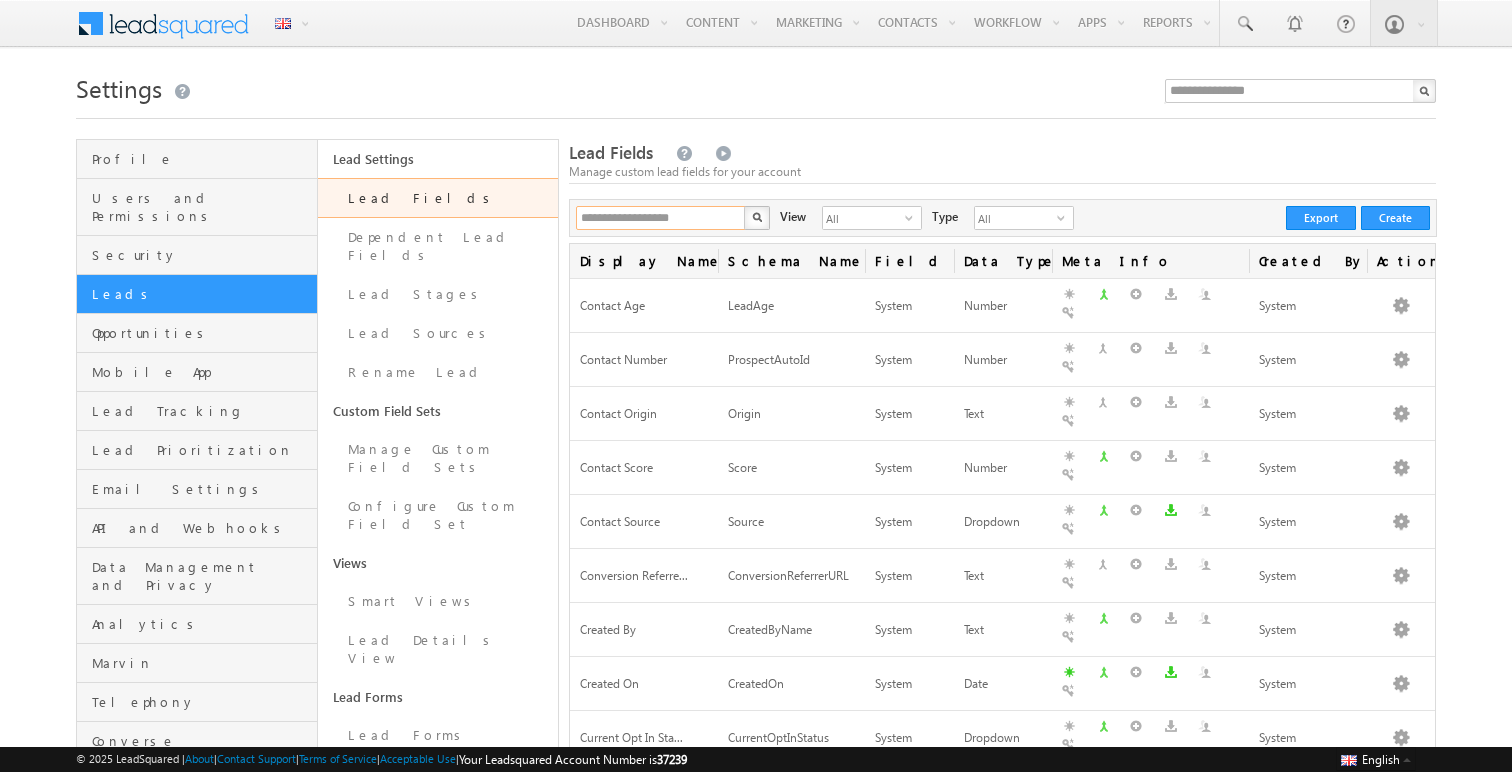 click on "**********" at bounding box center (661, 218) 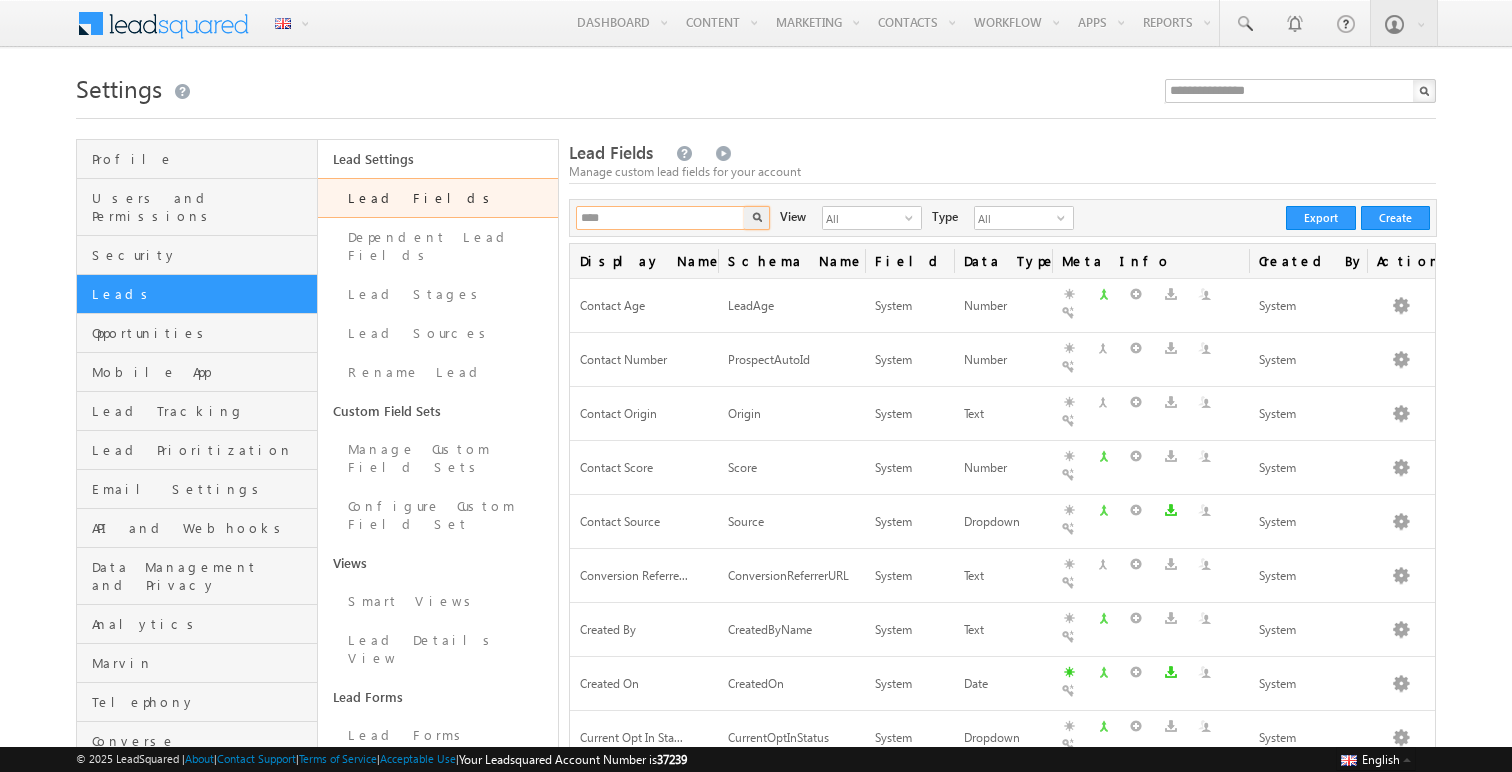 type on "***" 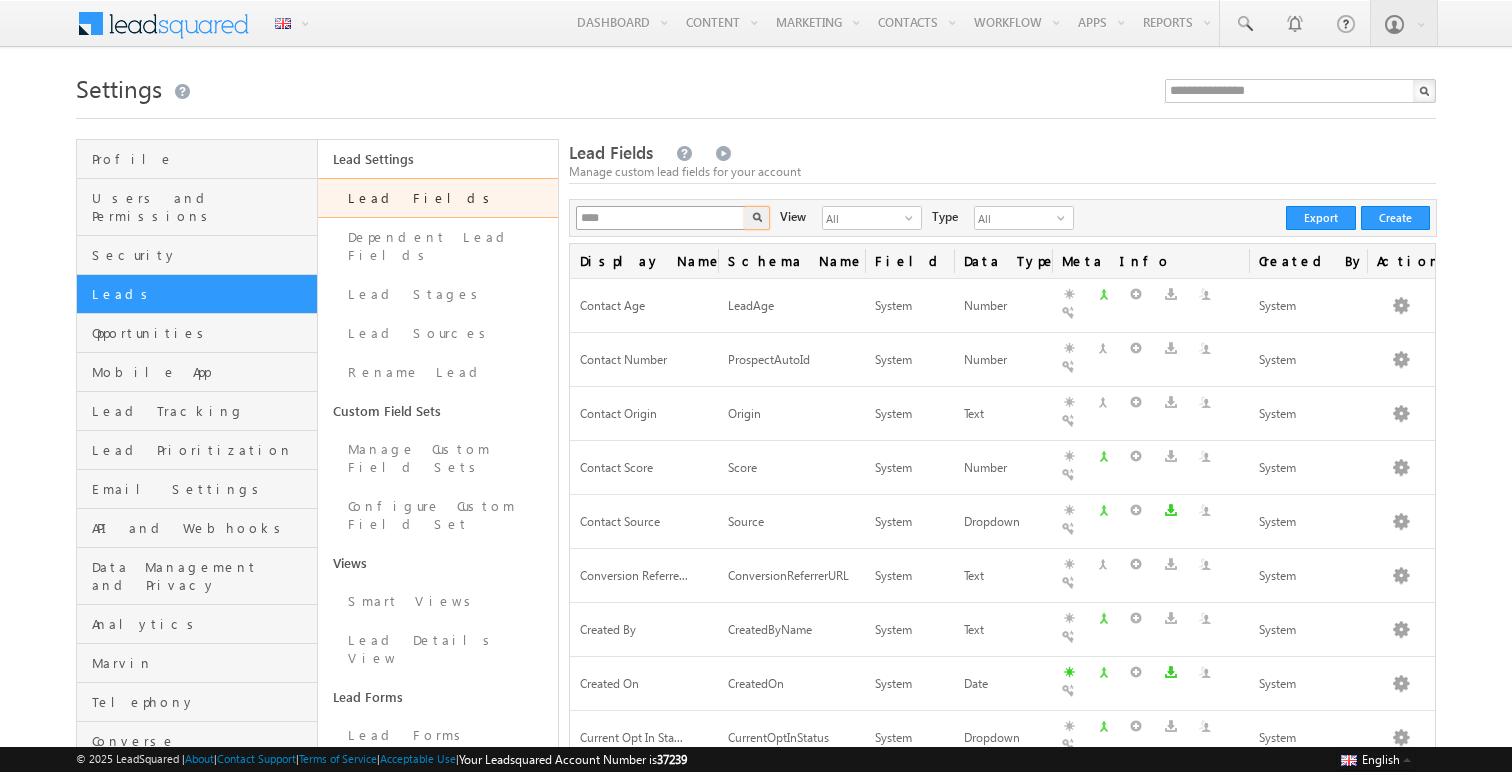 click at bounding box center [757, 218] 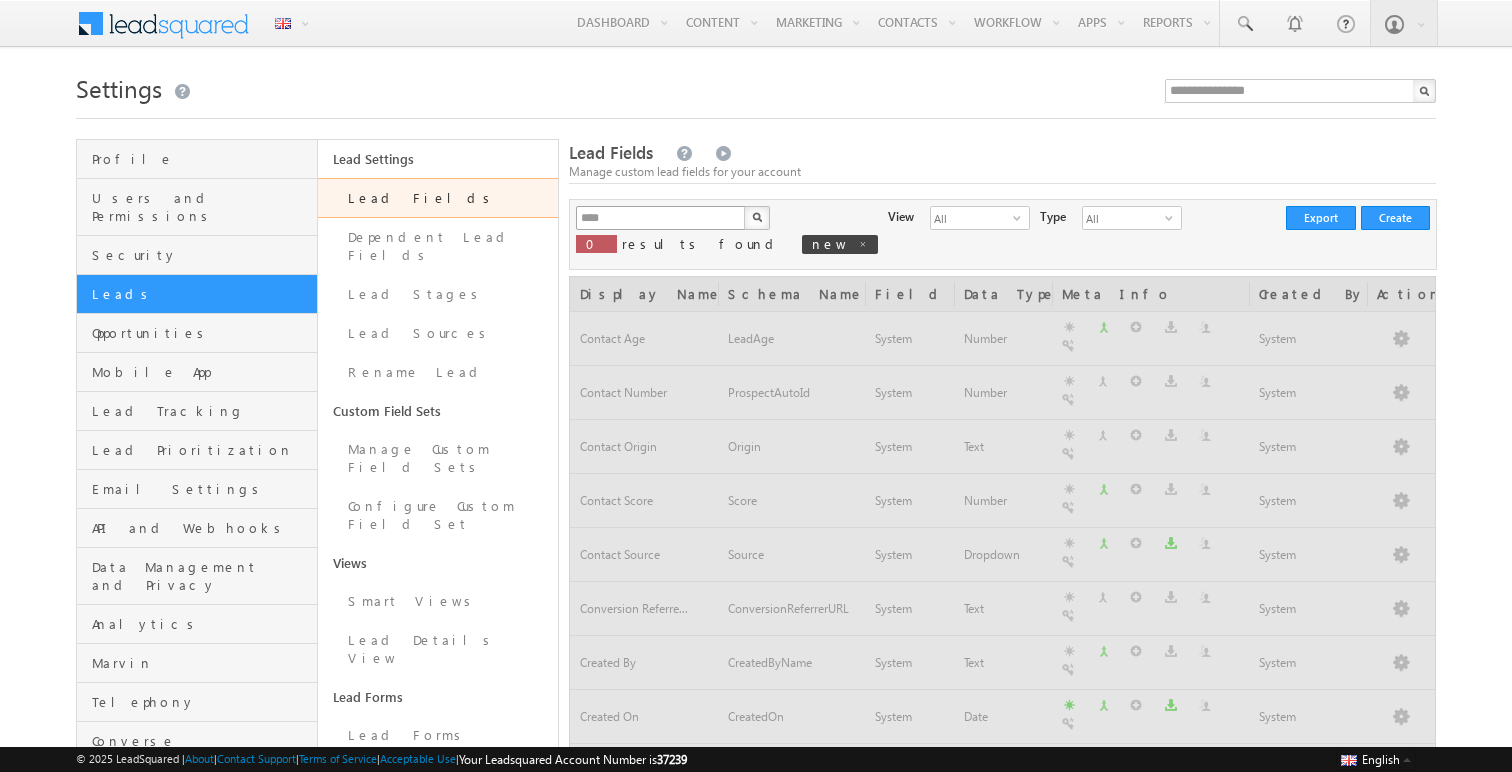 type 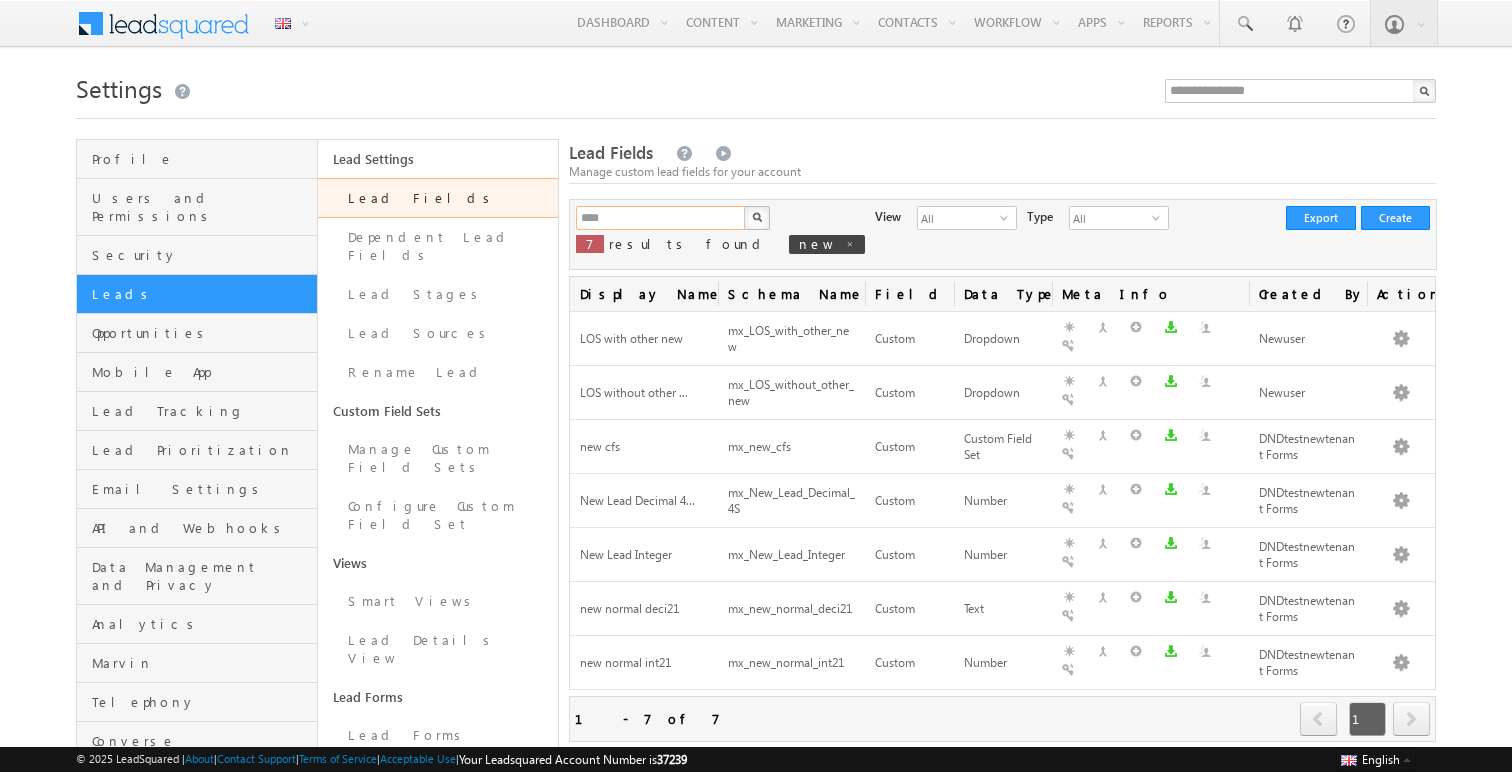 click on "***" at bounding box center [661, 218] 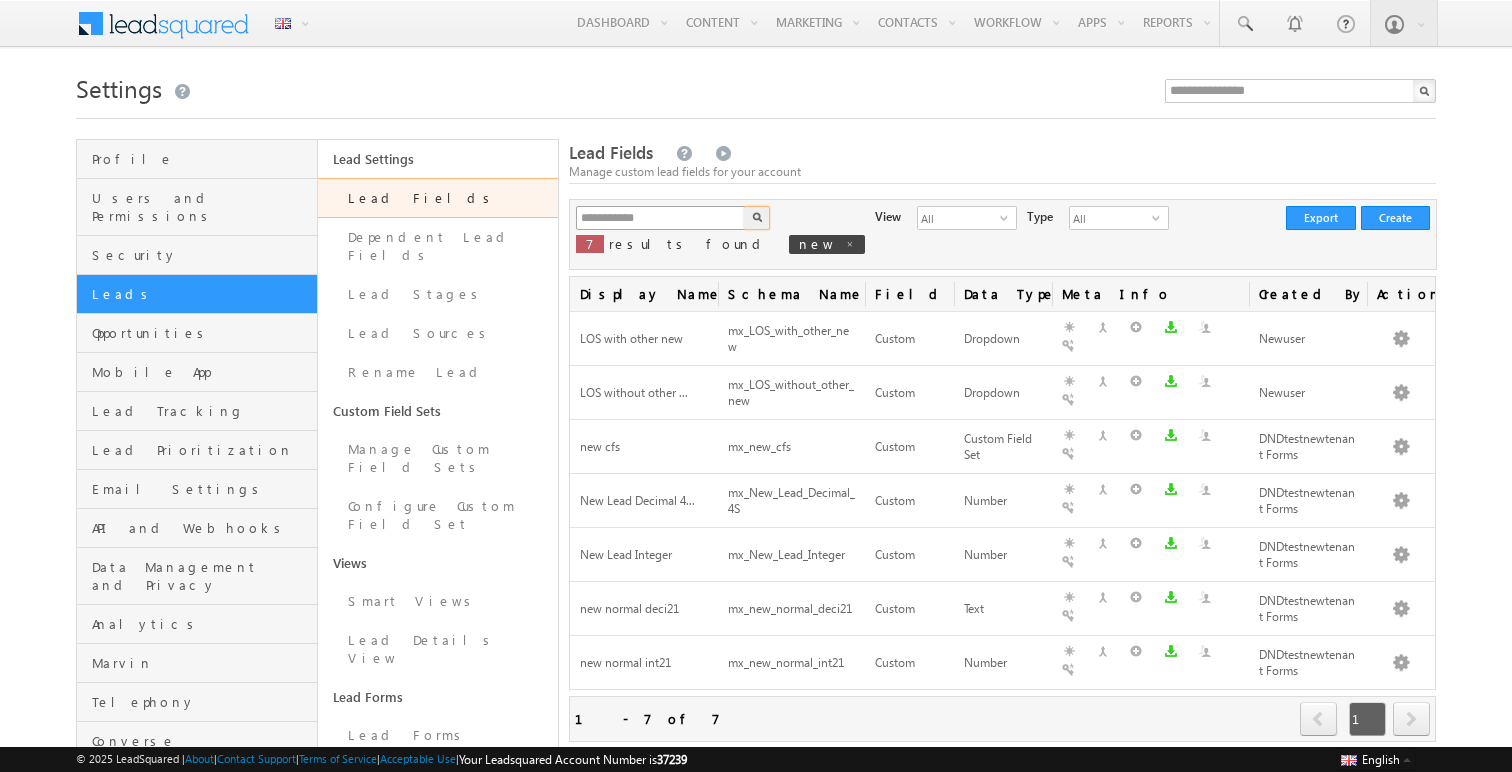 click at bounding box center [757, 218] 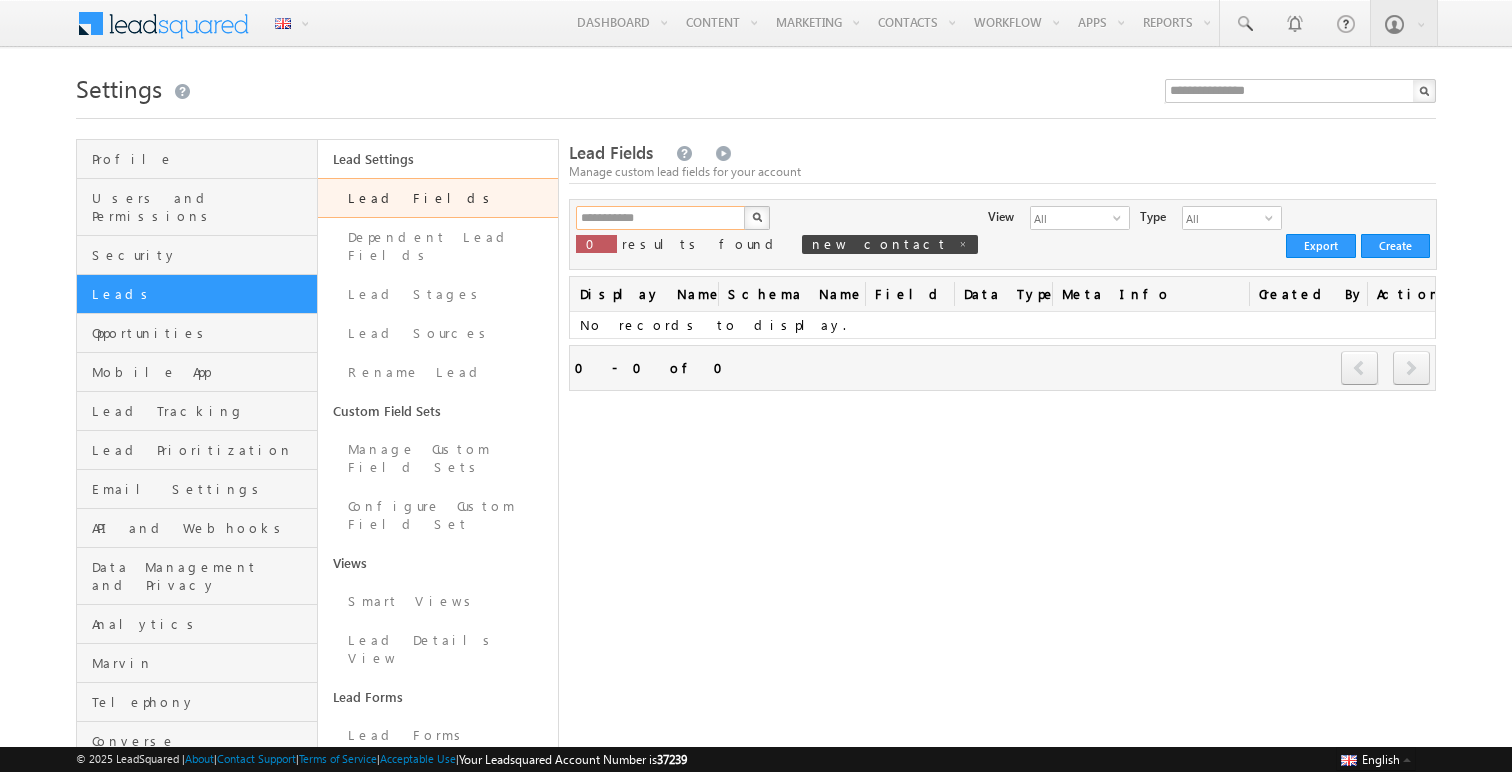 click on "**********" at bounding box center (661, 218) 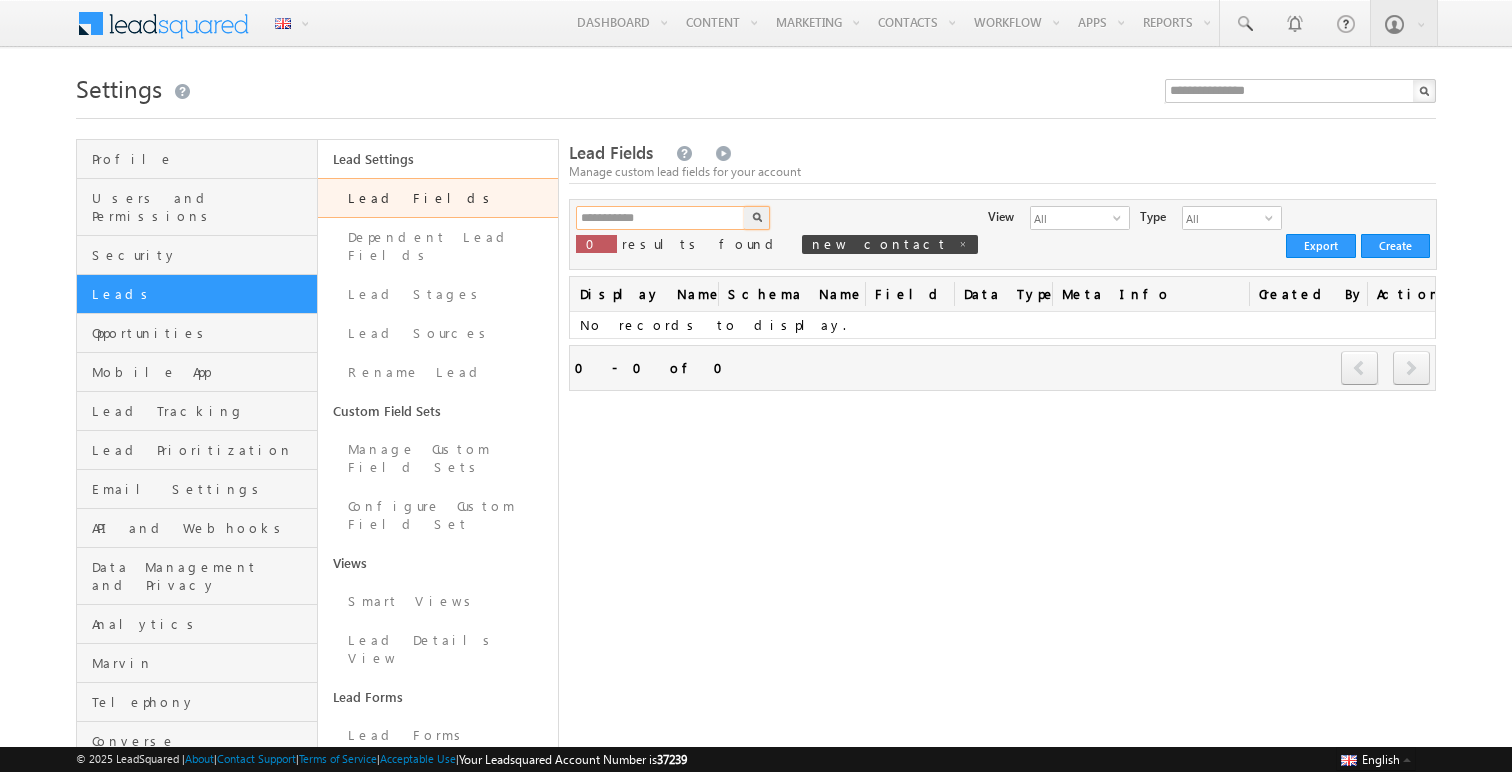 click on "**********" at bounding box center (661, 218) 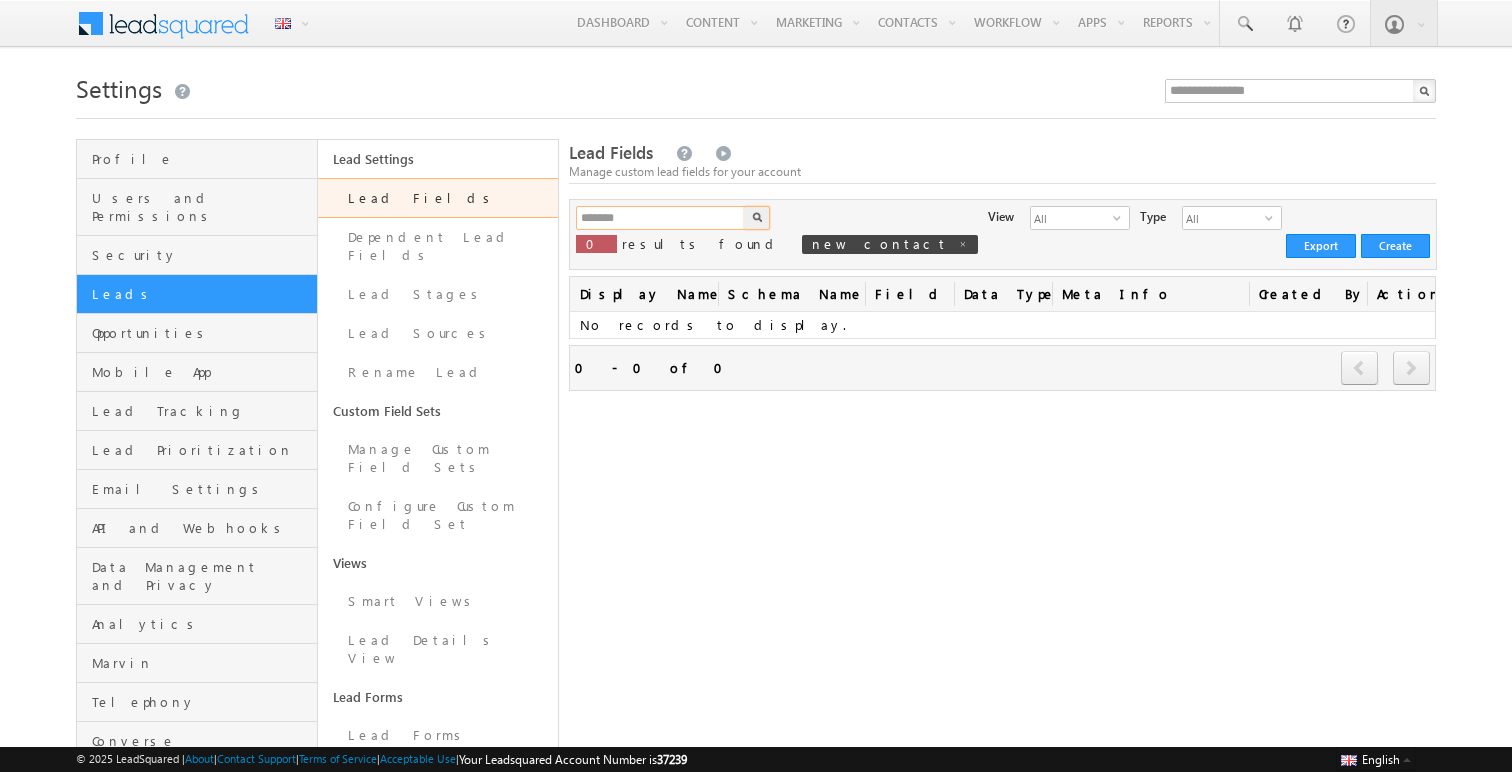 type on "*******" 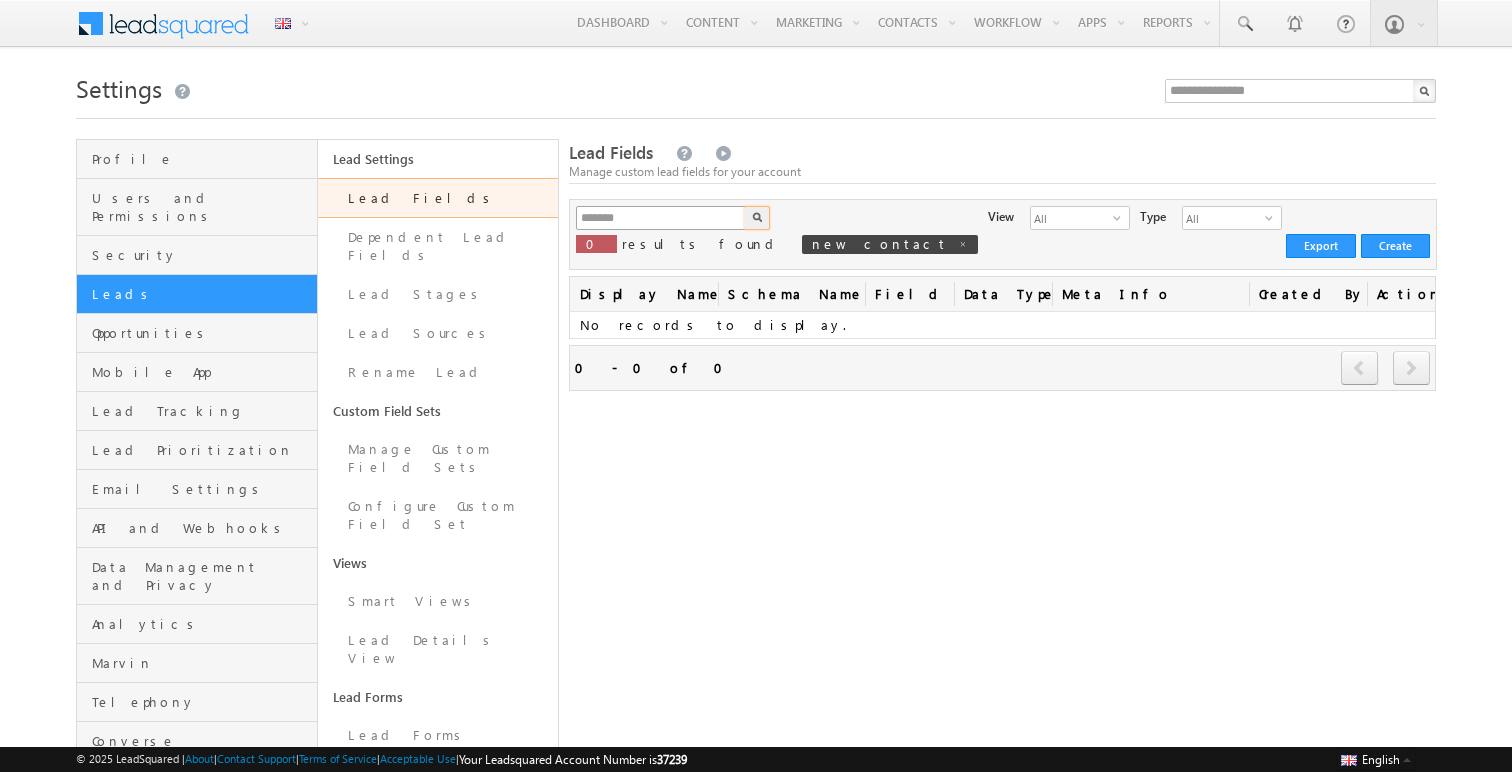 click at bounding box center (757, 218) 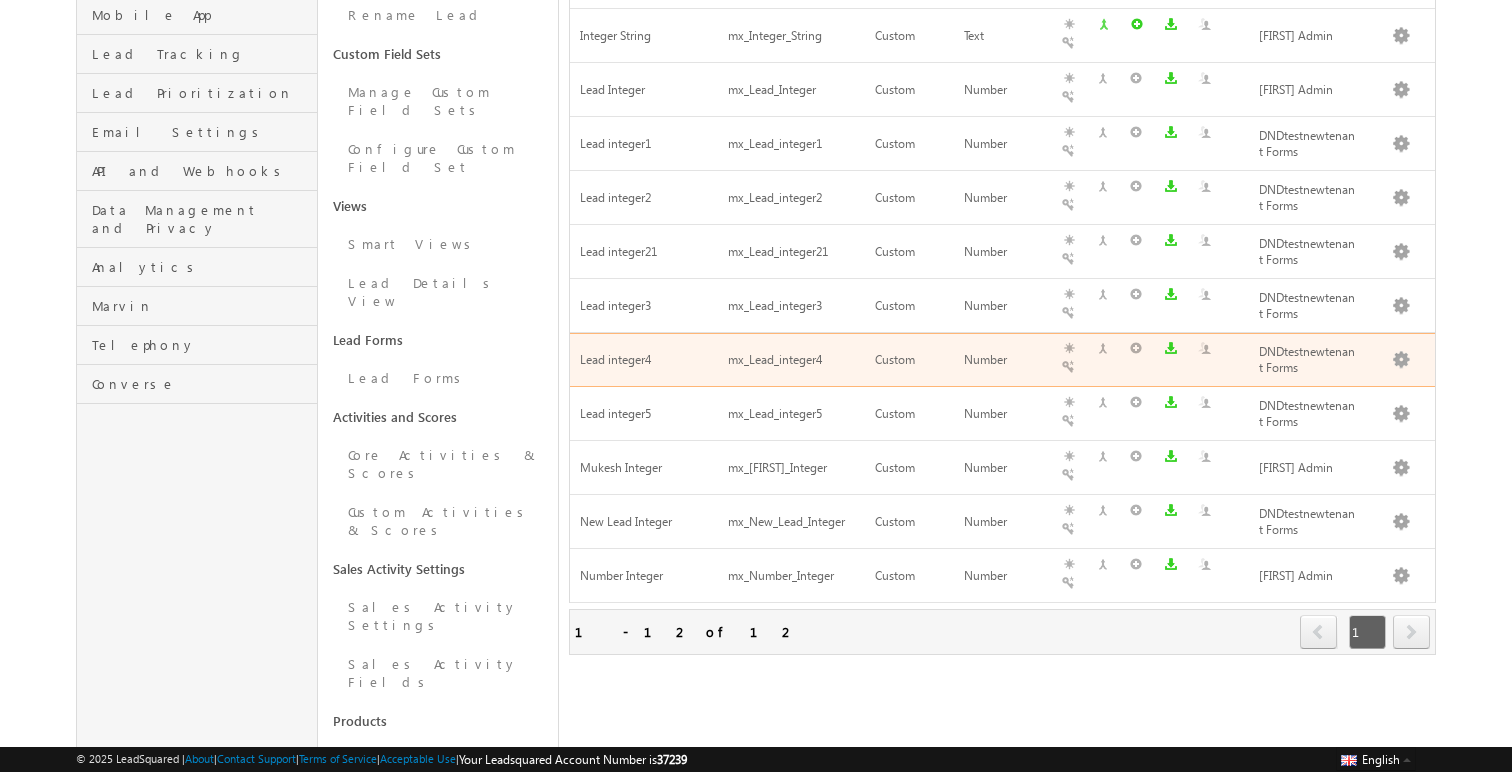 scroll, scrollTop: 358, scrollLeft: 0, axis: vertical 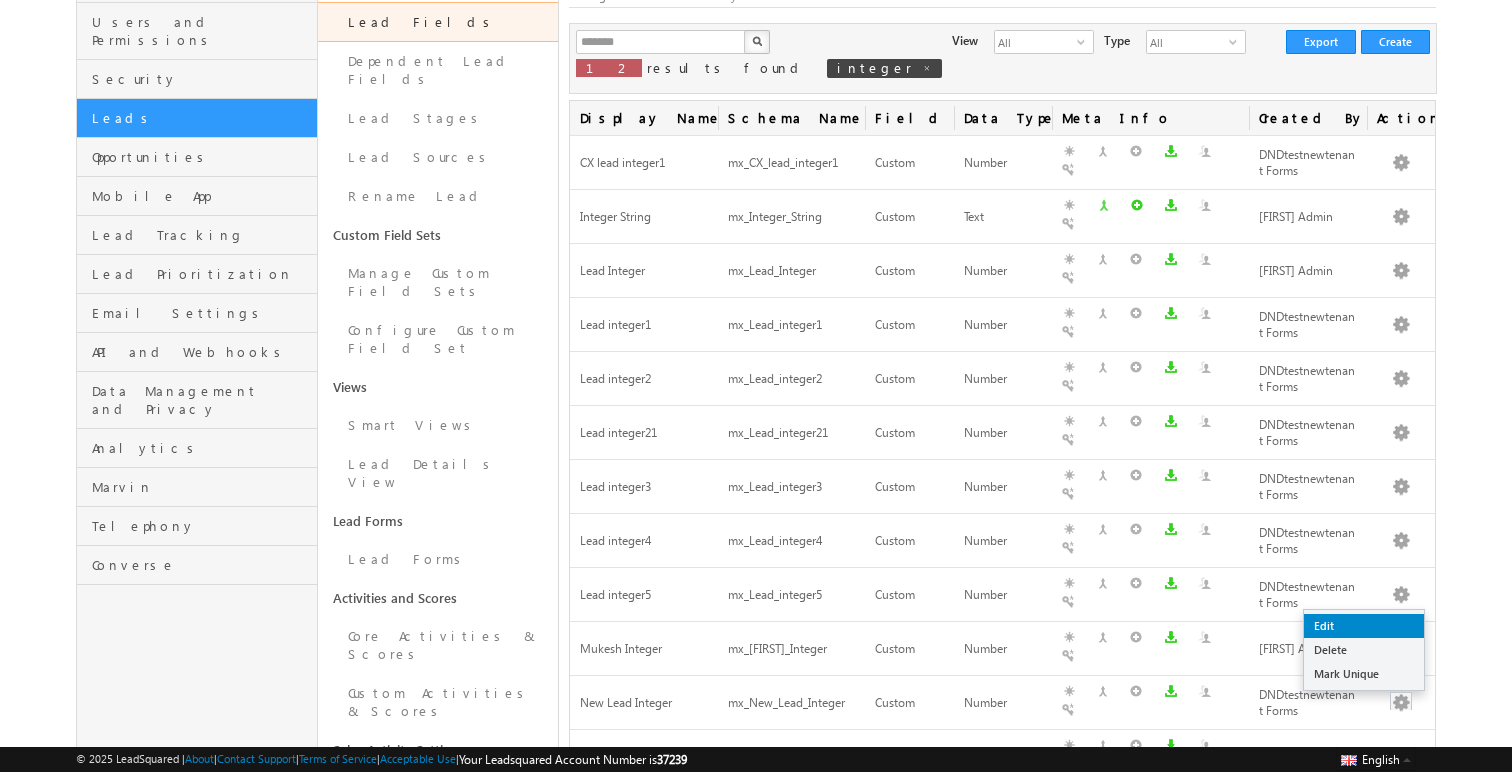 click on "Edit" at bounding box center [1364, 626] 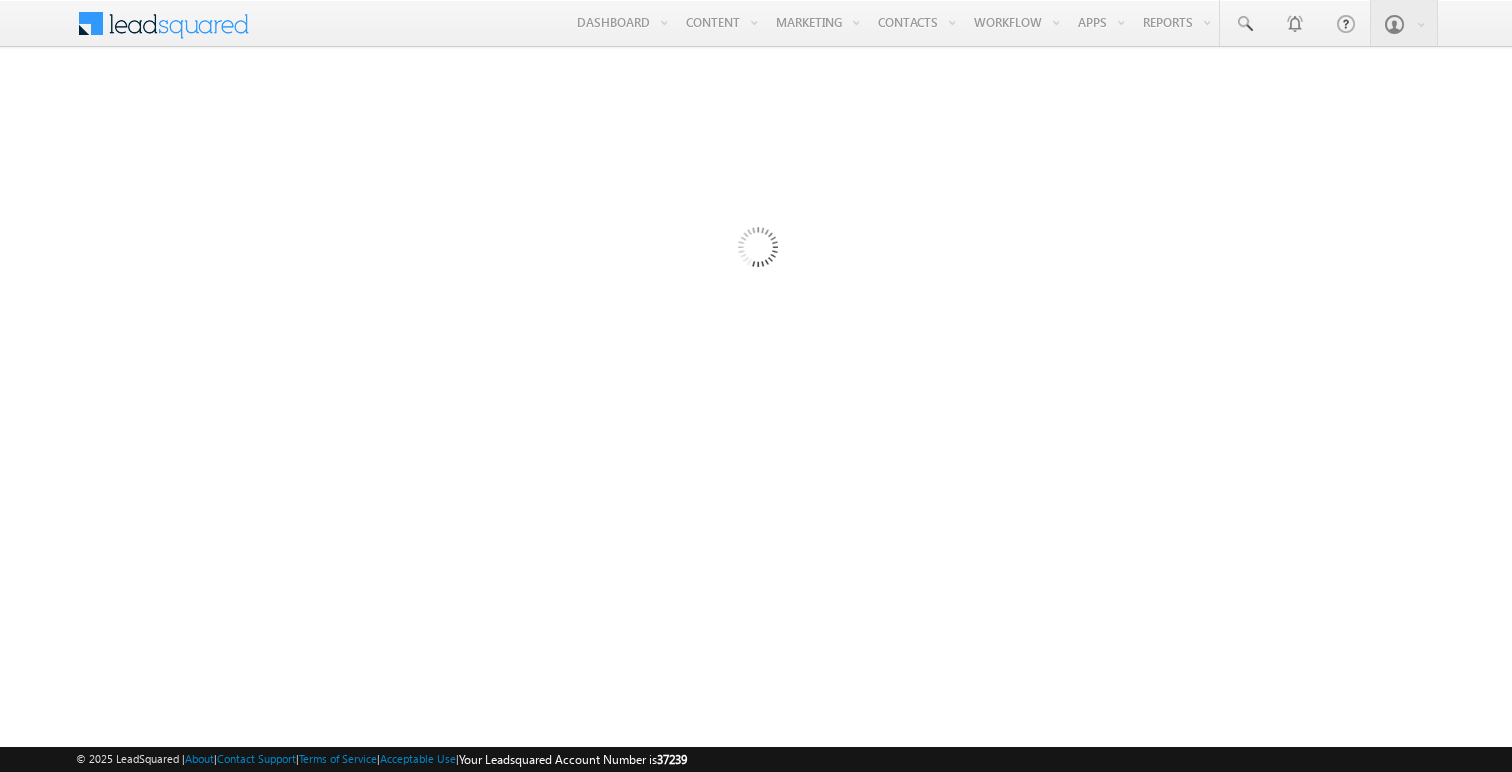 scroll, scrollTop: 0, scrollLeft: 0, axis: both 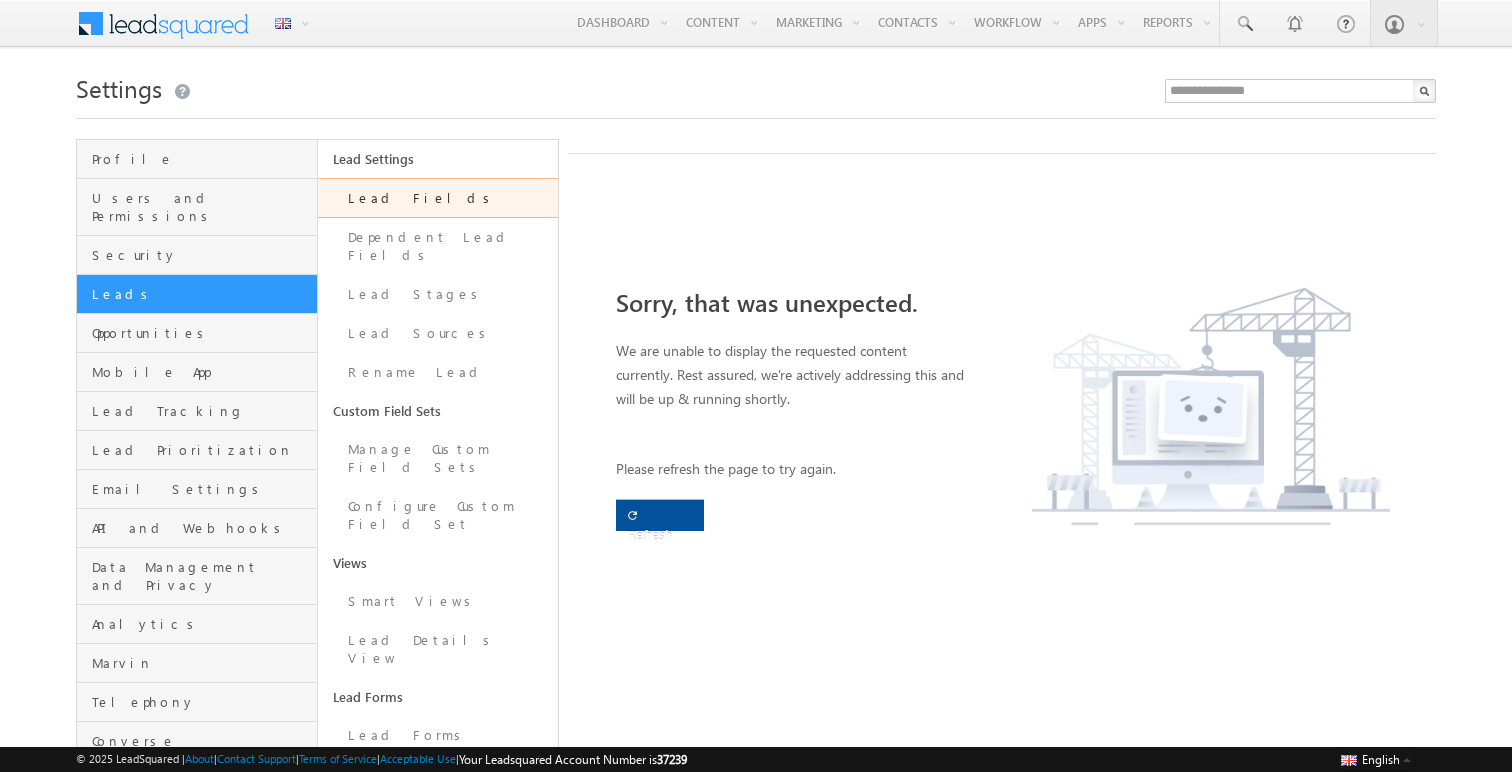 click on "Refresh" at bounding box center (648, 534) 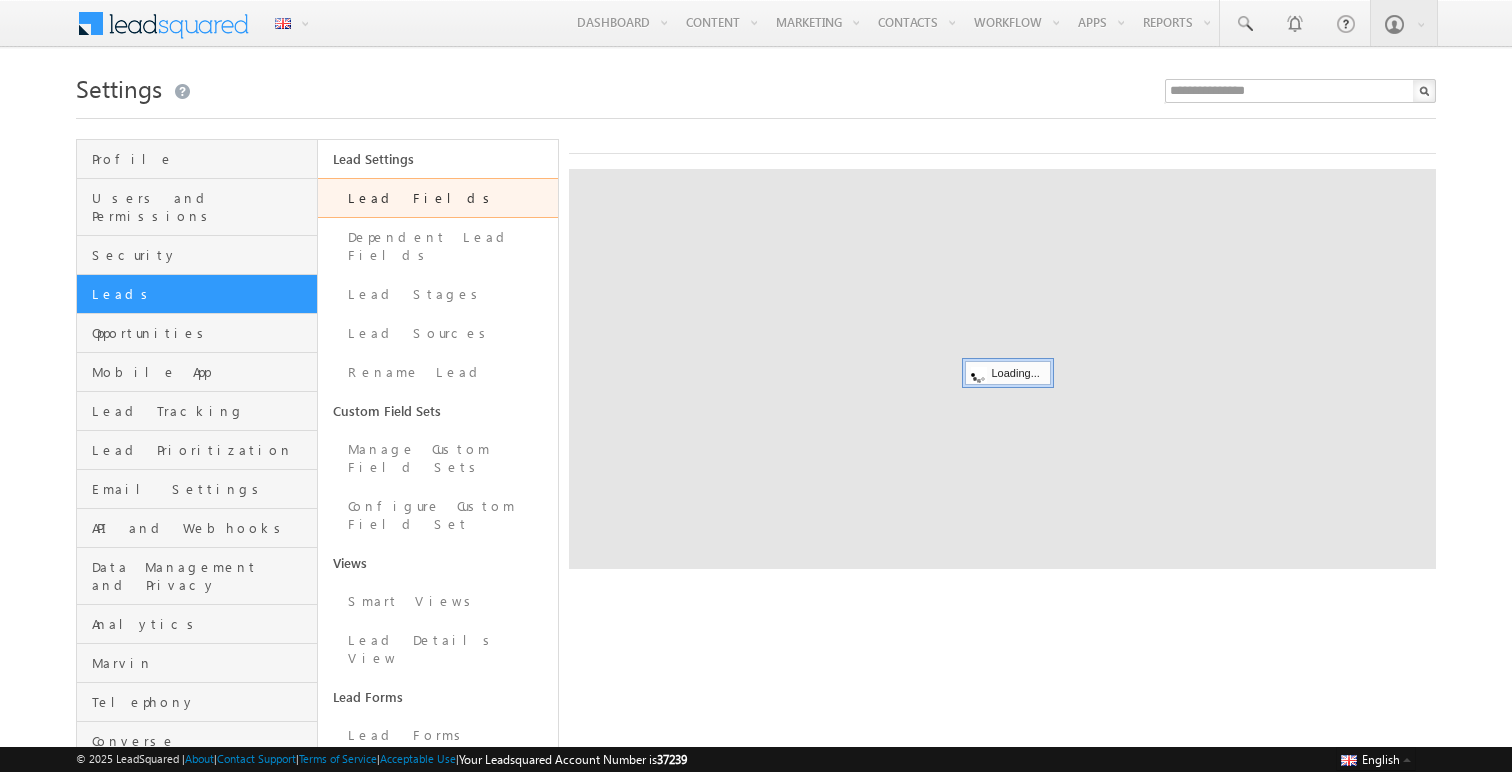 scroll, scrollTop: 0, scrollLeft: 0, axis: both 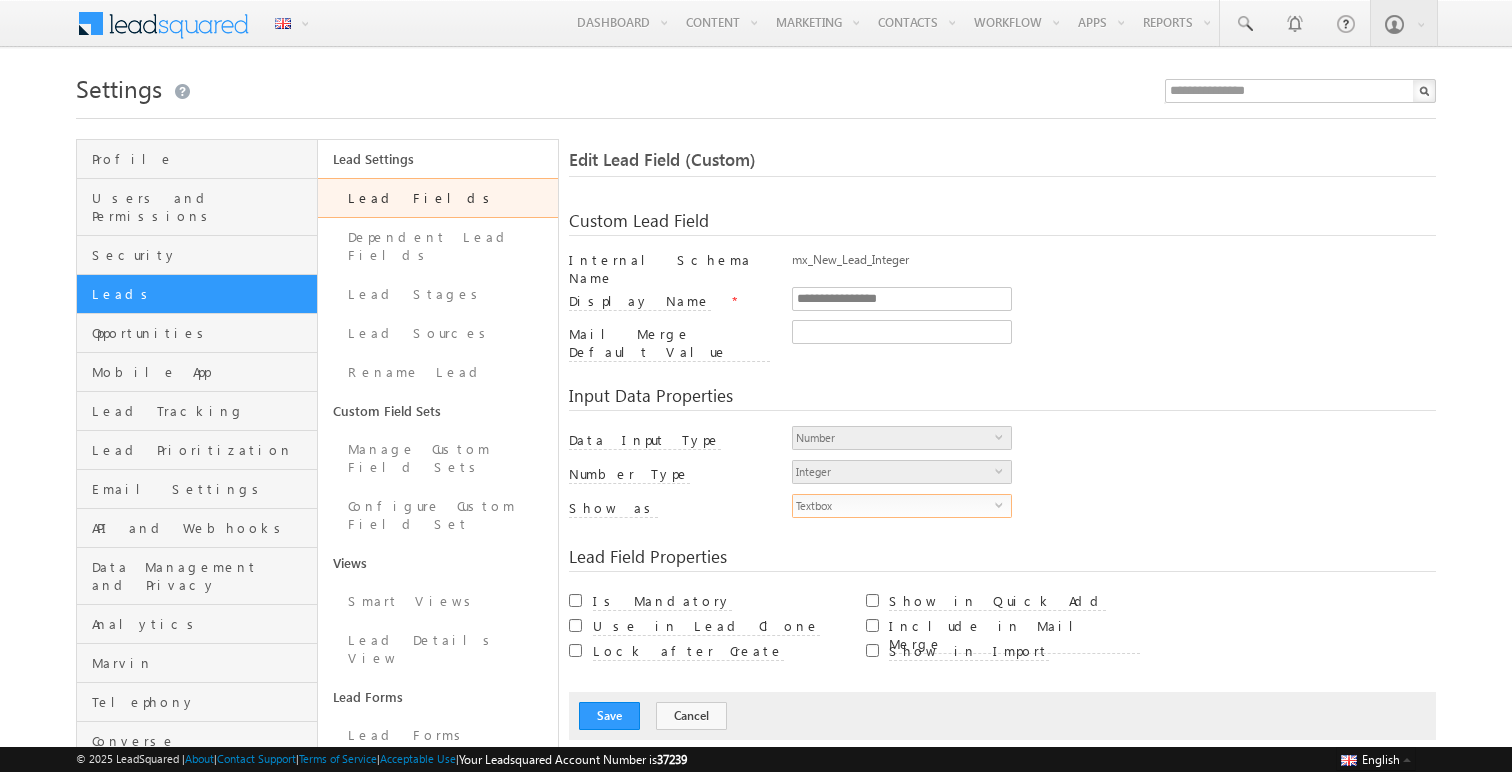 click on "Textbox" at bounding box center (894, 506) 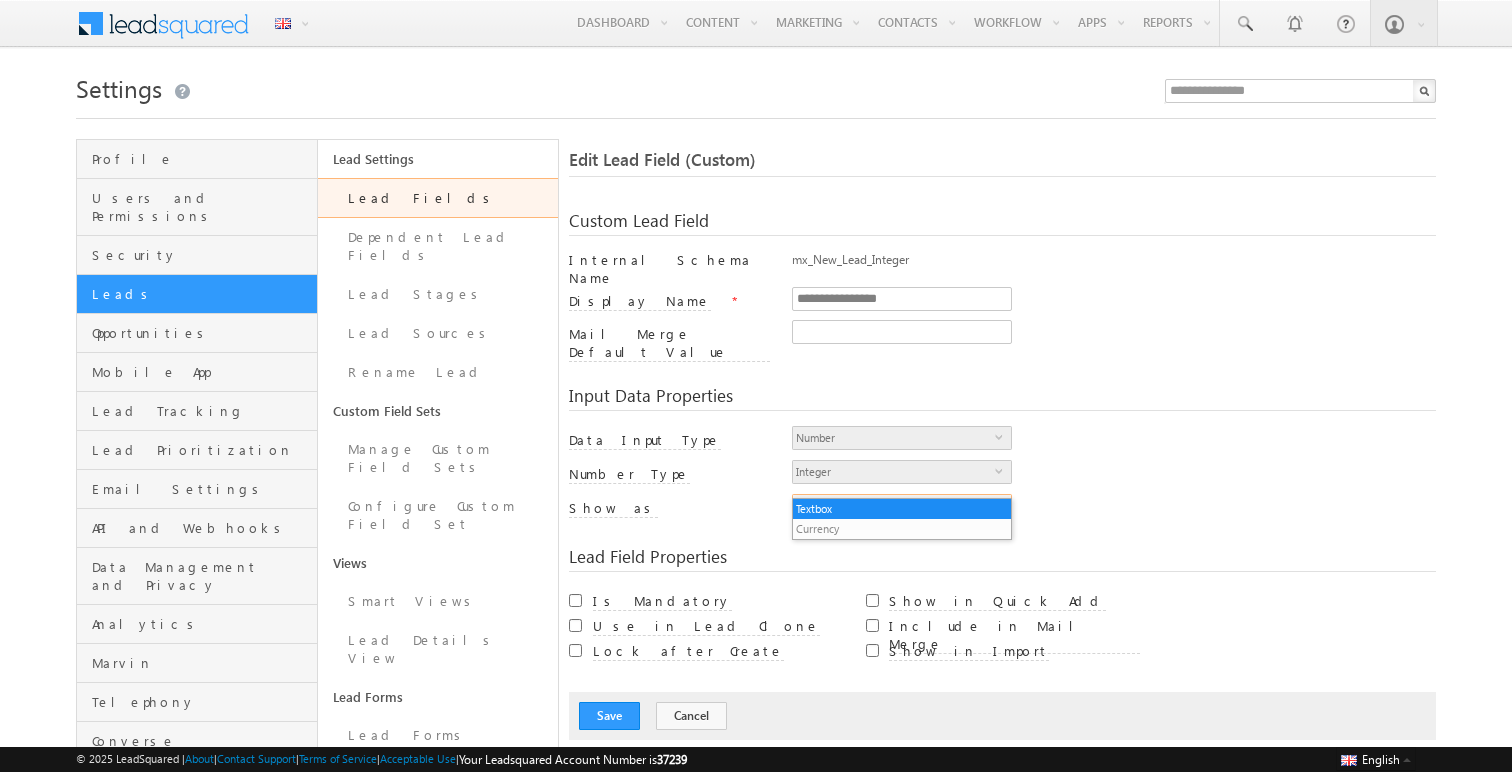 click on "Textbox" at bounding box center [894, 506] 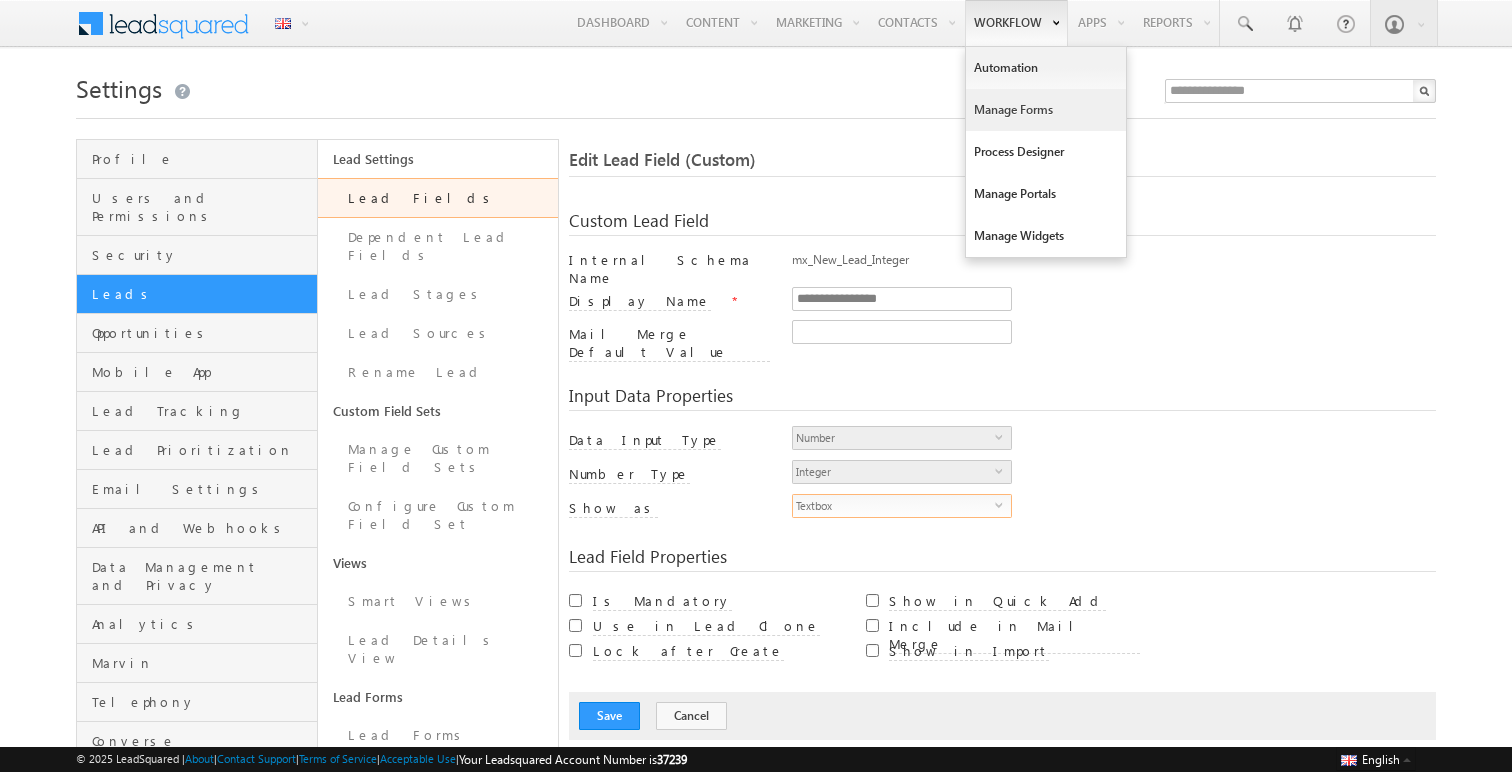 click on "Manage Forms" at bounding box center [1046, 110] 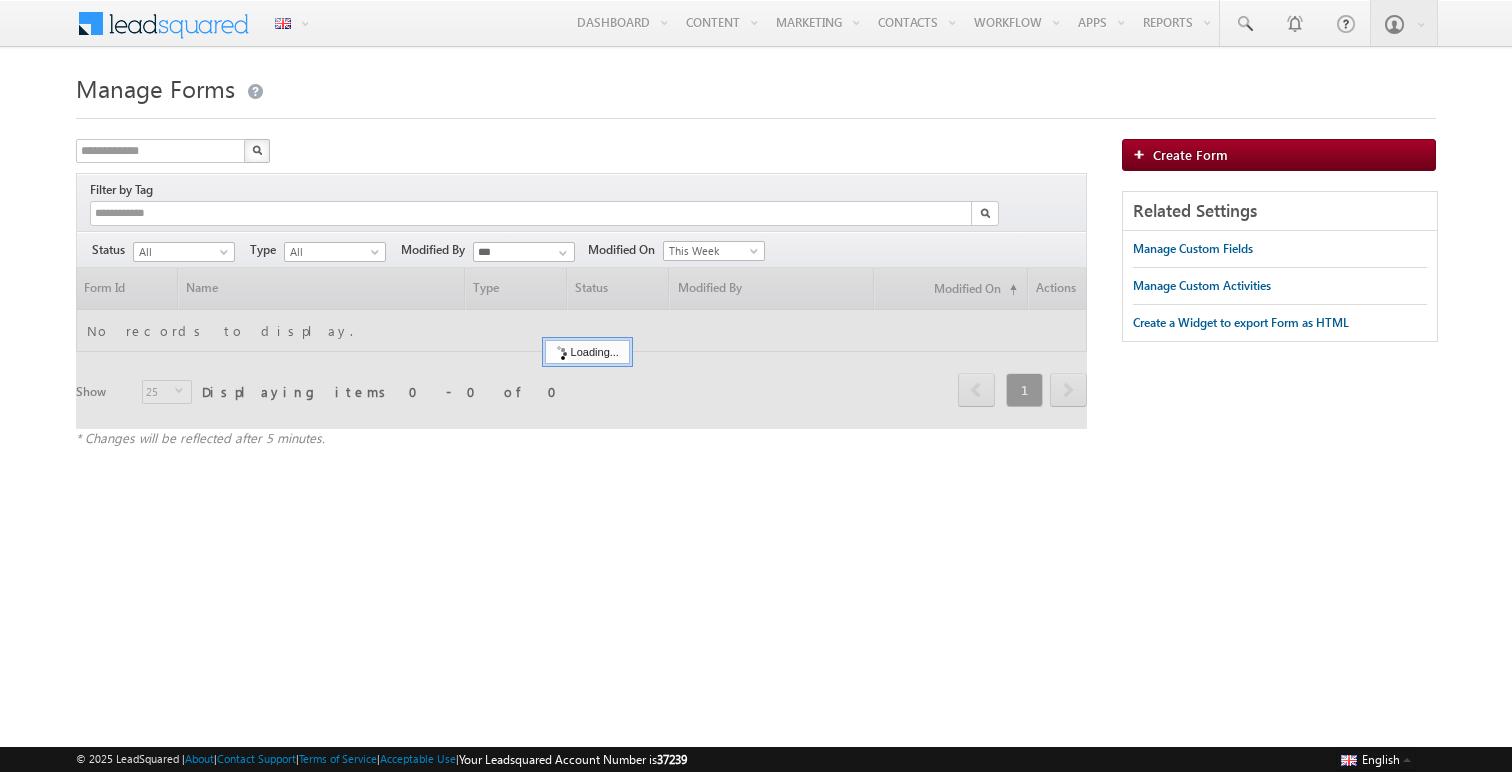 scroll, scrollTop: 0, scrollLeft: 0, axis: both 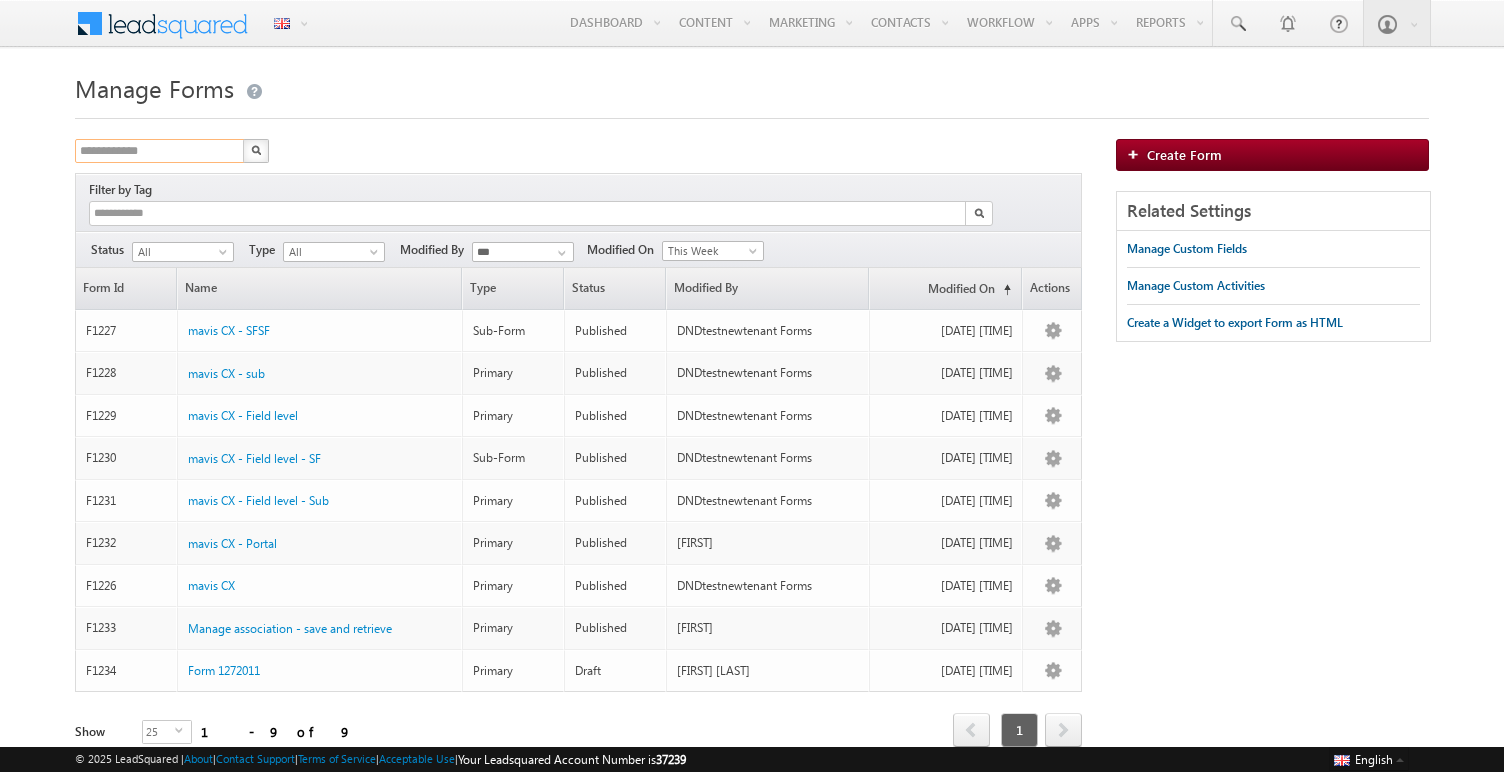 click on "**********" at bounding box center (160, 151) 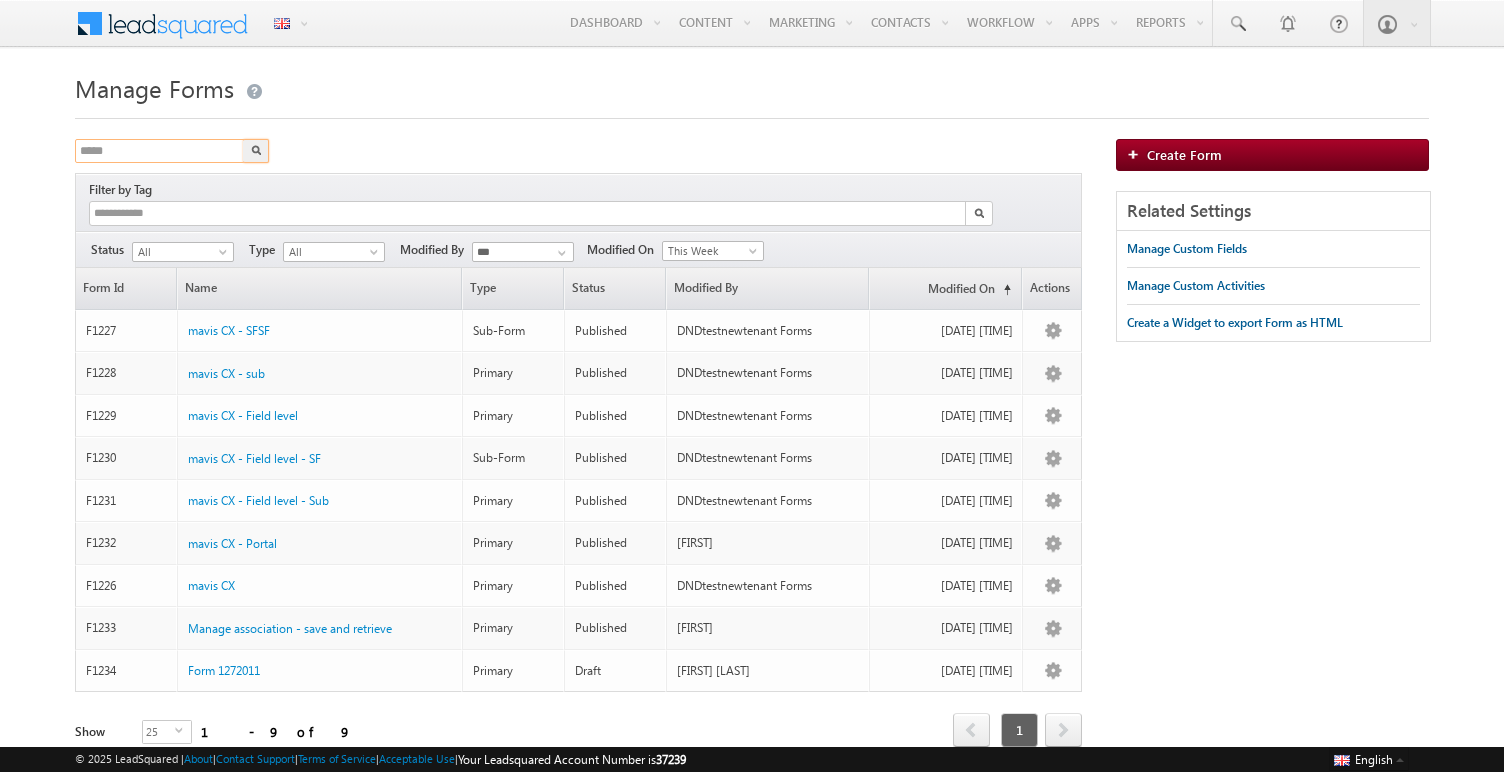 type on "*****" 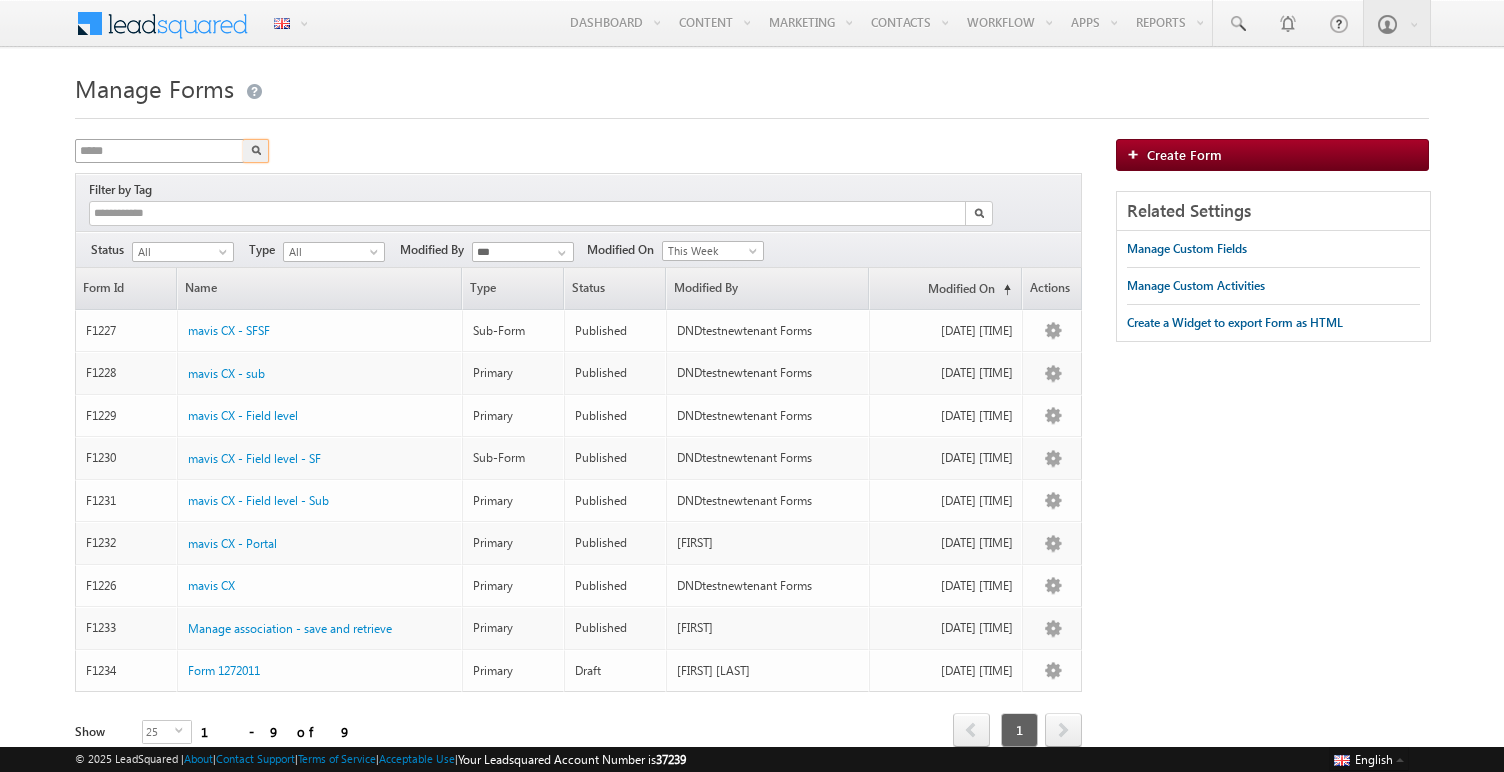 click at bounding box center (256, 151) 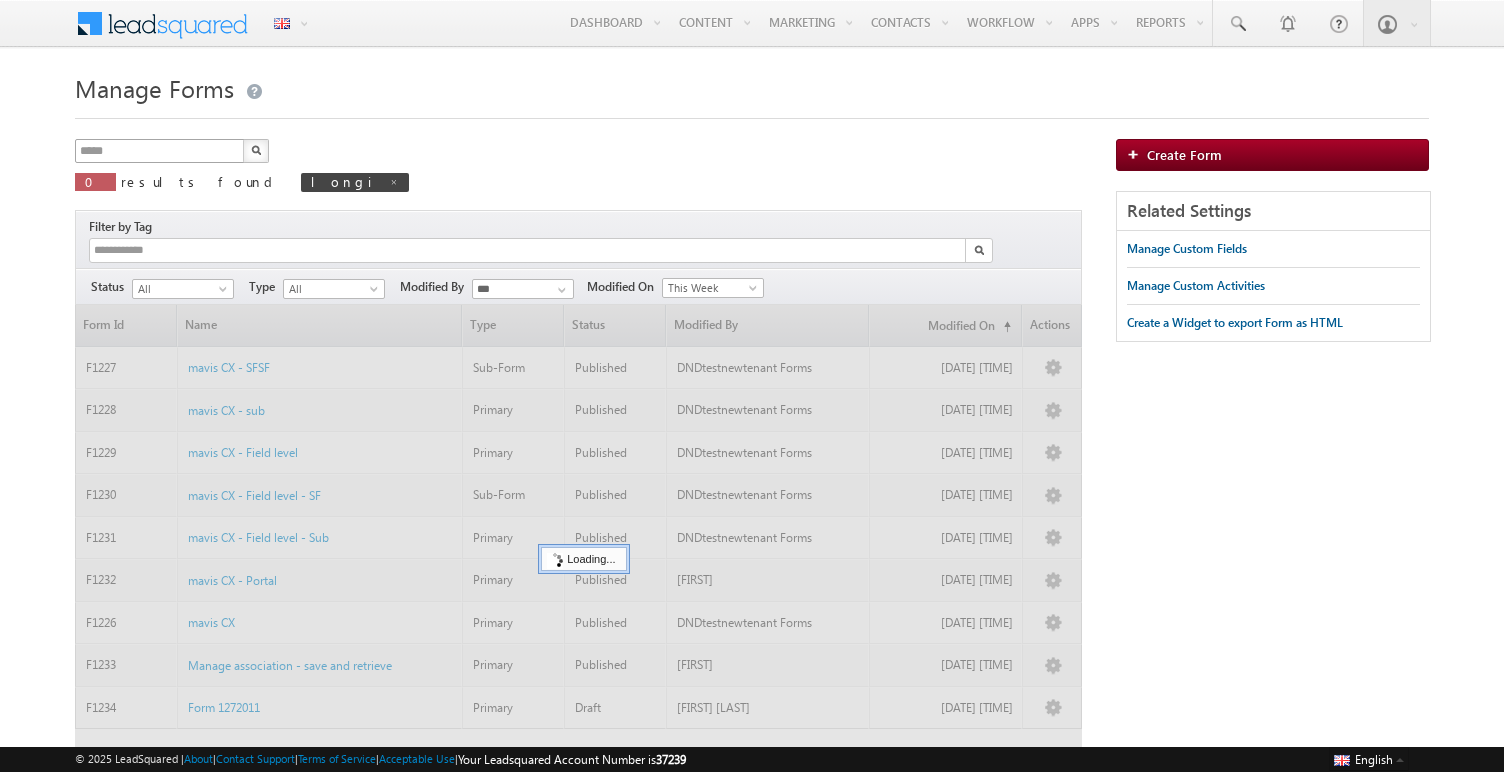type 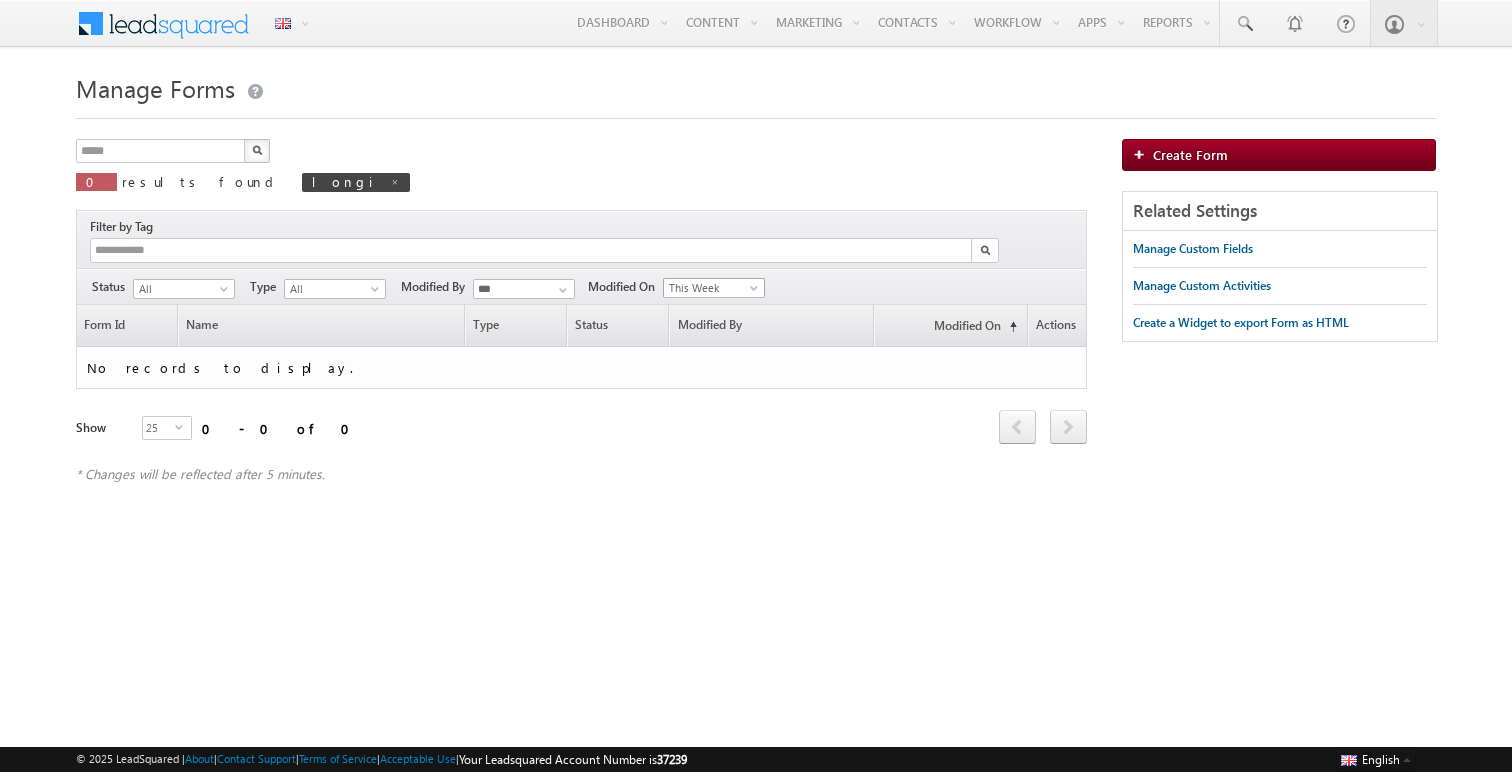 click on "This Week" at bounding box center [711, 288] 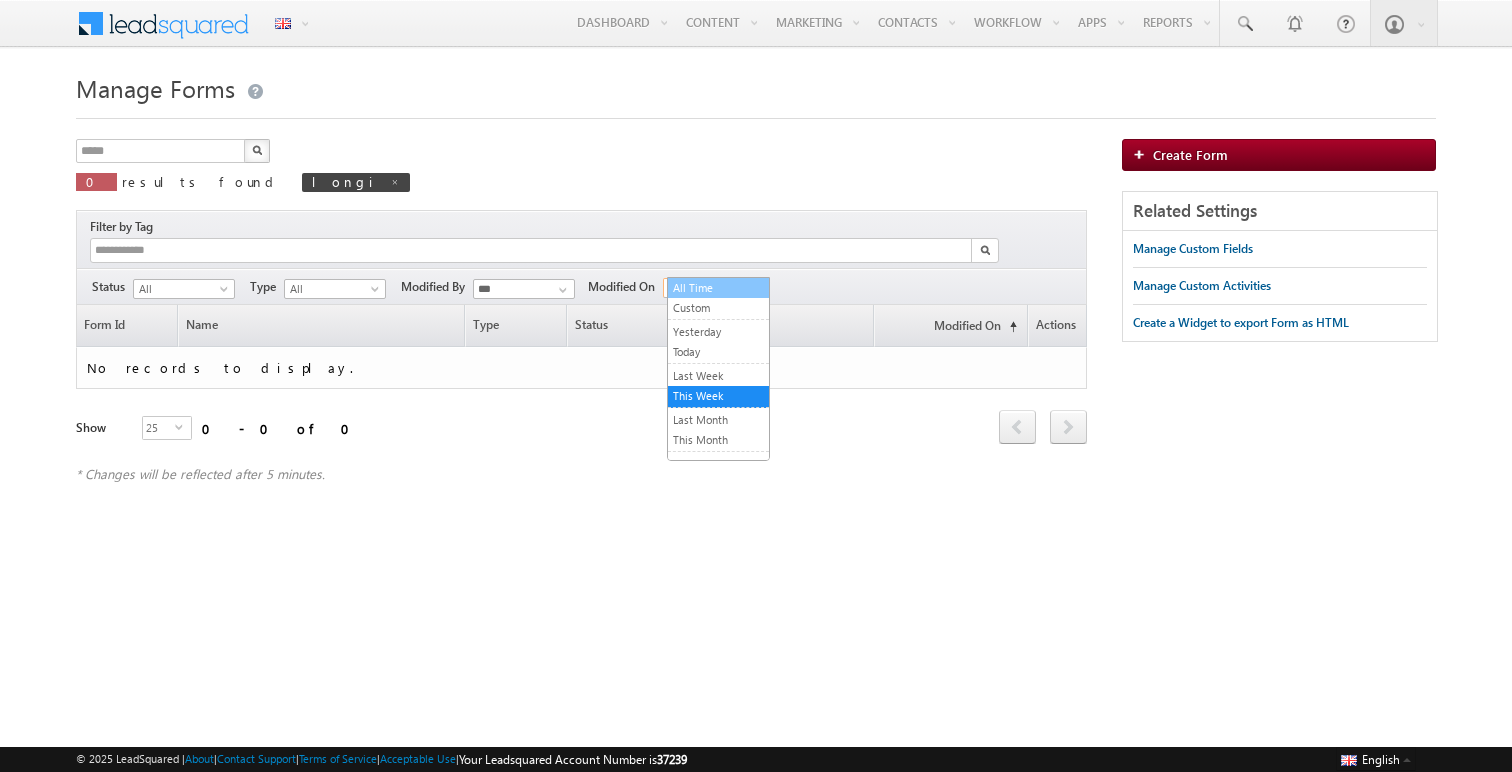 click on "All Time" at bounding box center [718, 288] 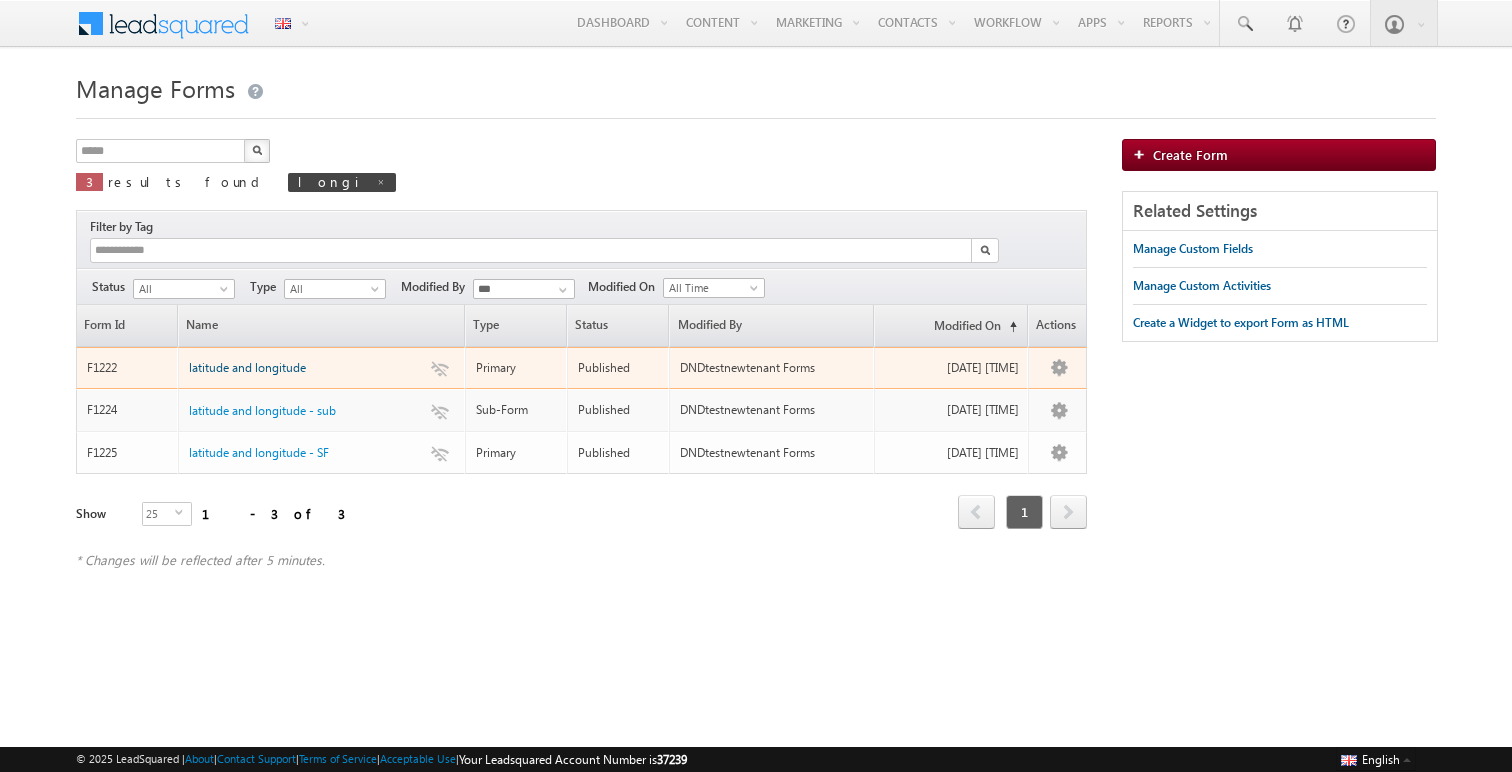 click on "latitude and longitude" at bounding box center [247, 367] 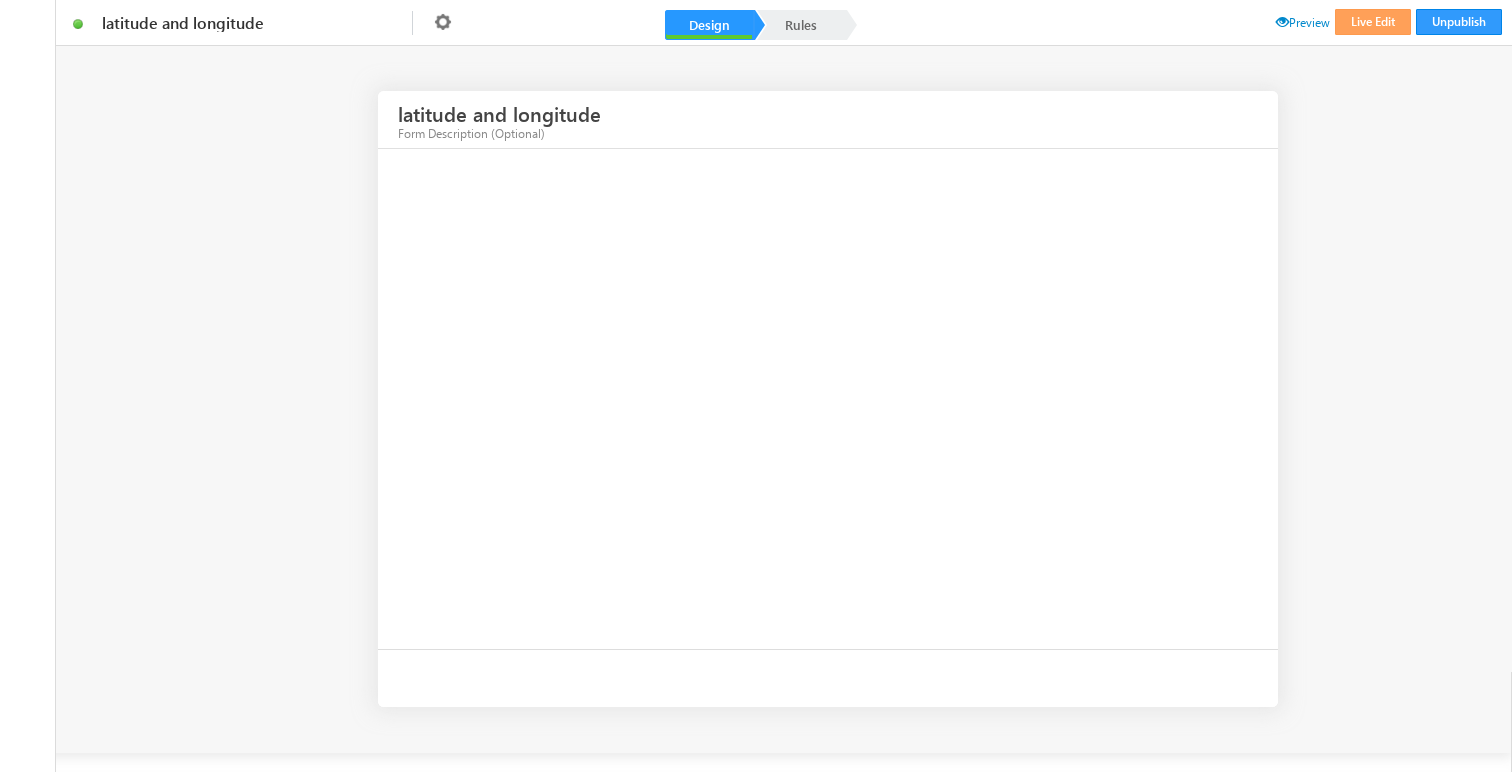 scroll, scrollTop: 0, scrollLeft: 0, axis: both 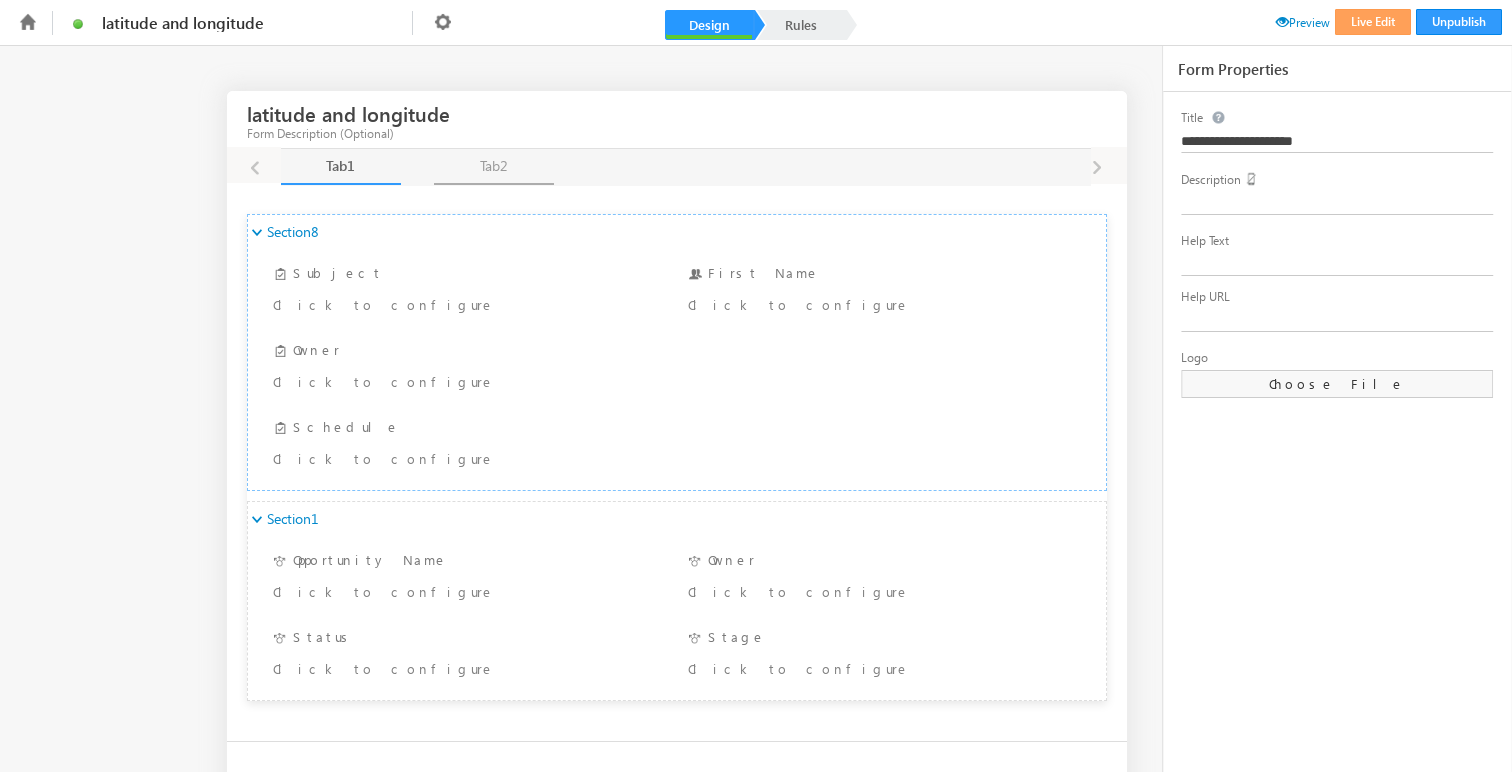 click on "Tab2 Tab2" at bounding box center [494, 167] 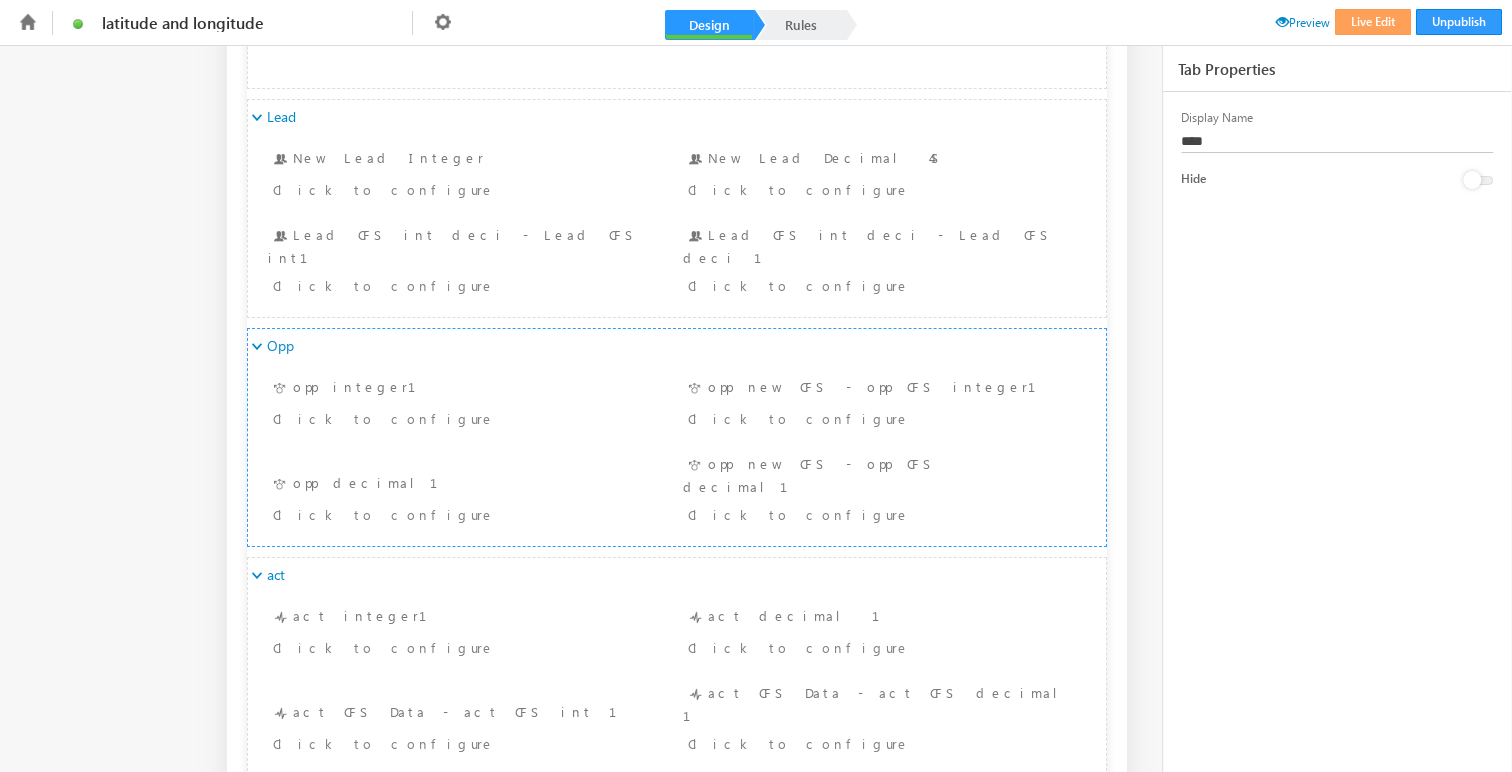 scroll, scrollTop: 239, scrollLeft: 0, axis: vertical 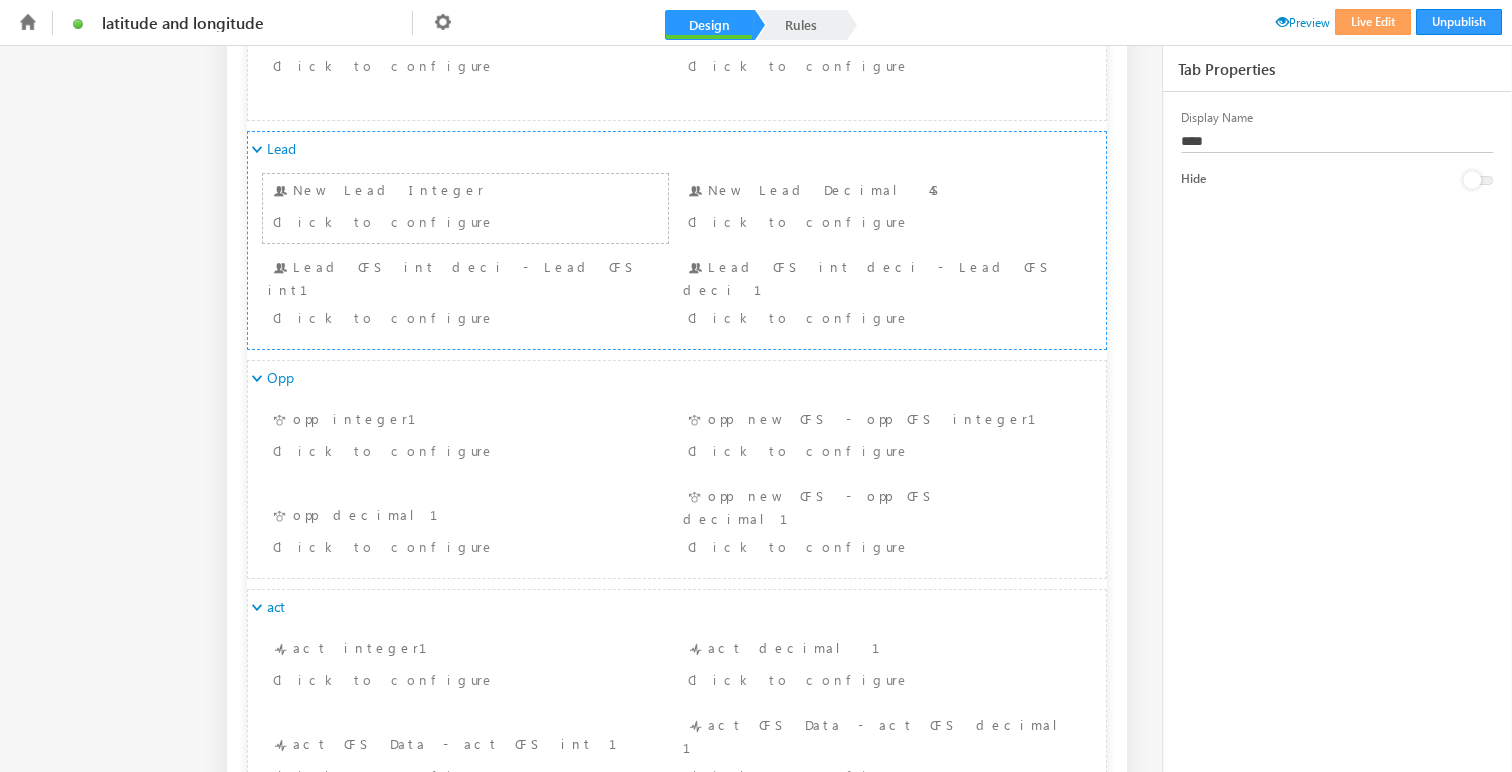 click on "Click to configure" at bounding box center [431, 221] 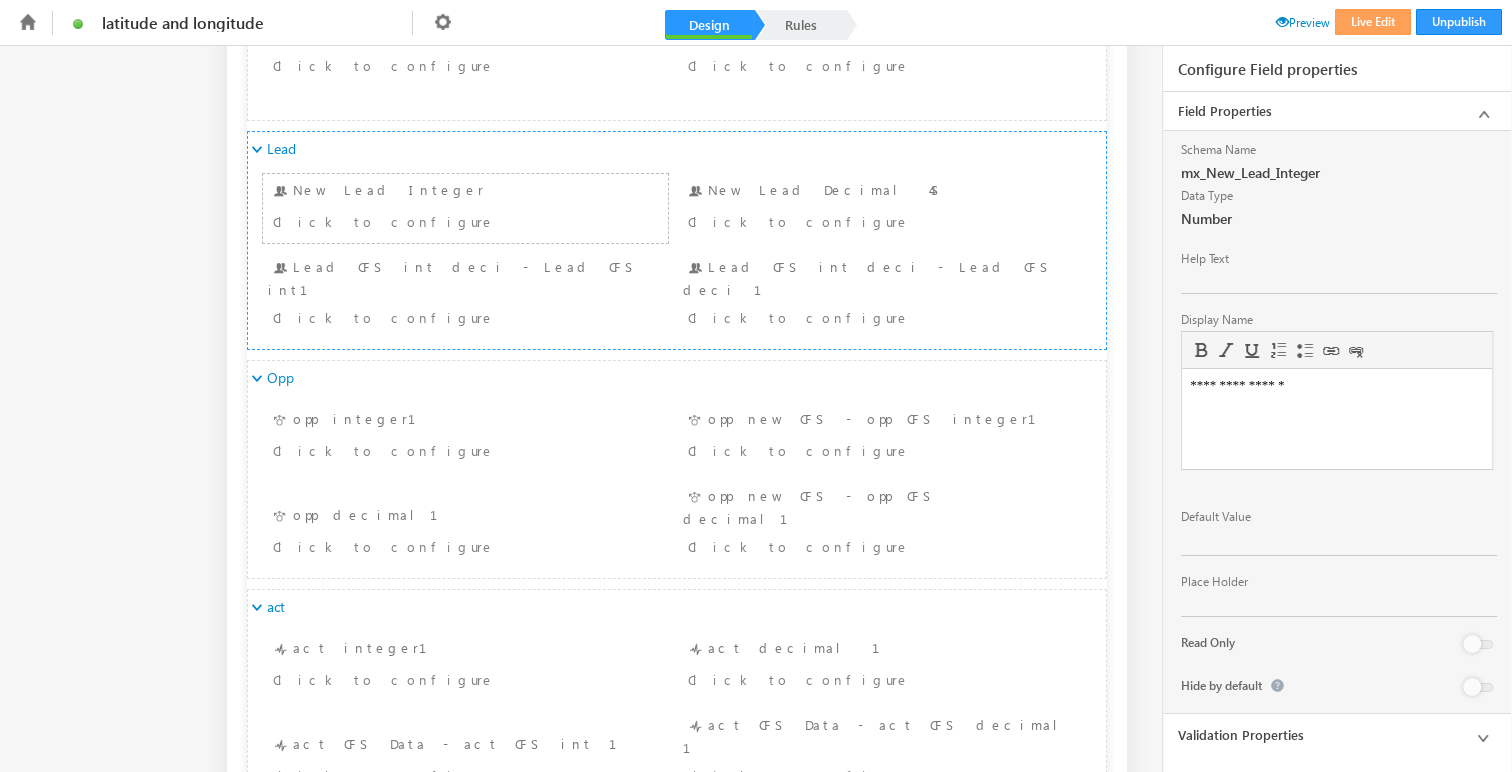 scroll, scrollTop: 0, scrollLeft: 0, axis: both 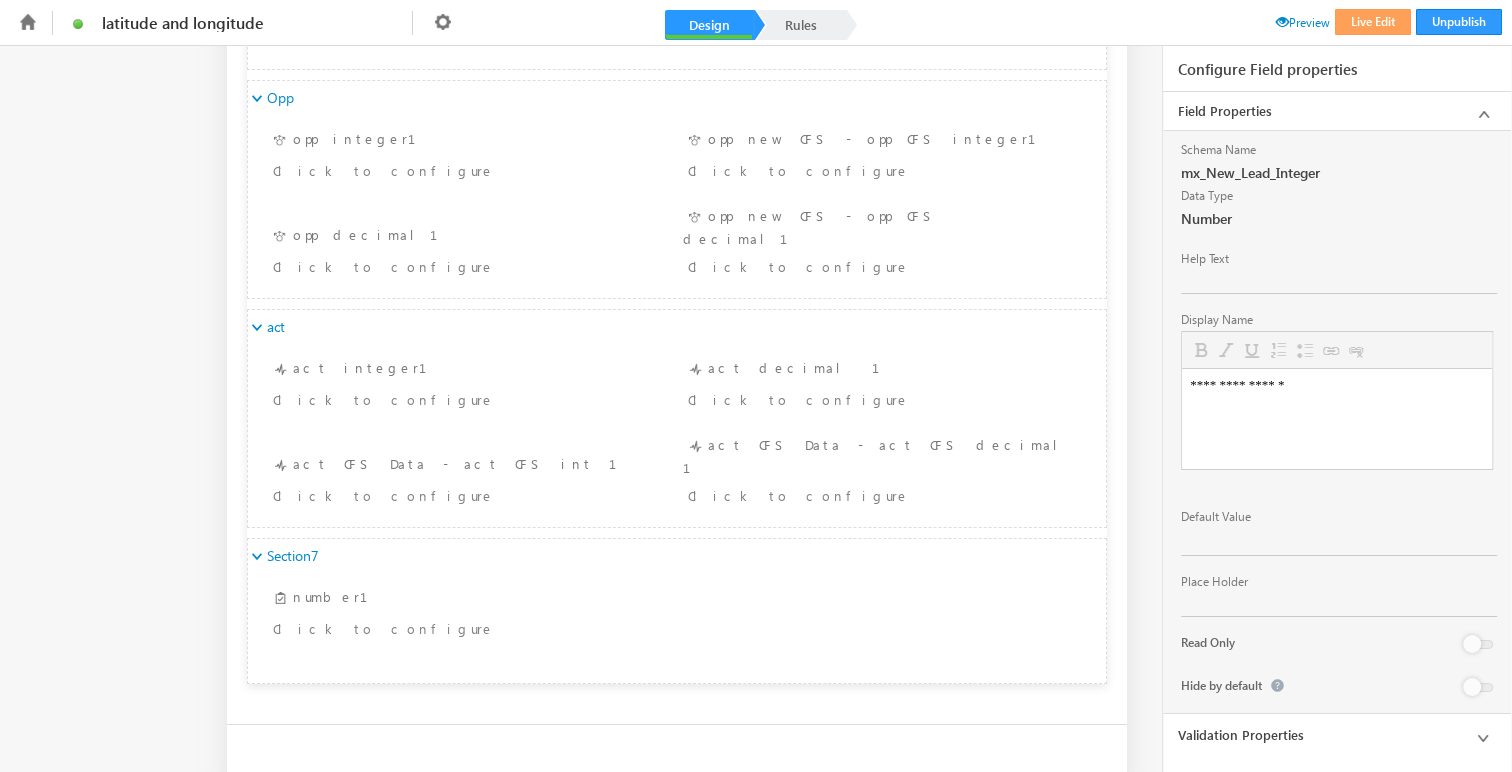 click on "Validation Properties" at bounding box center (1337, 735) 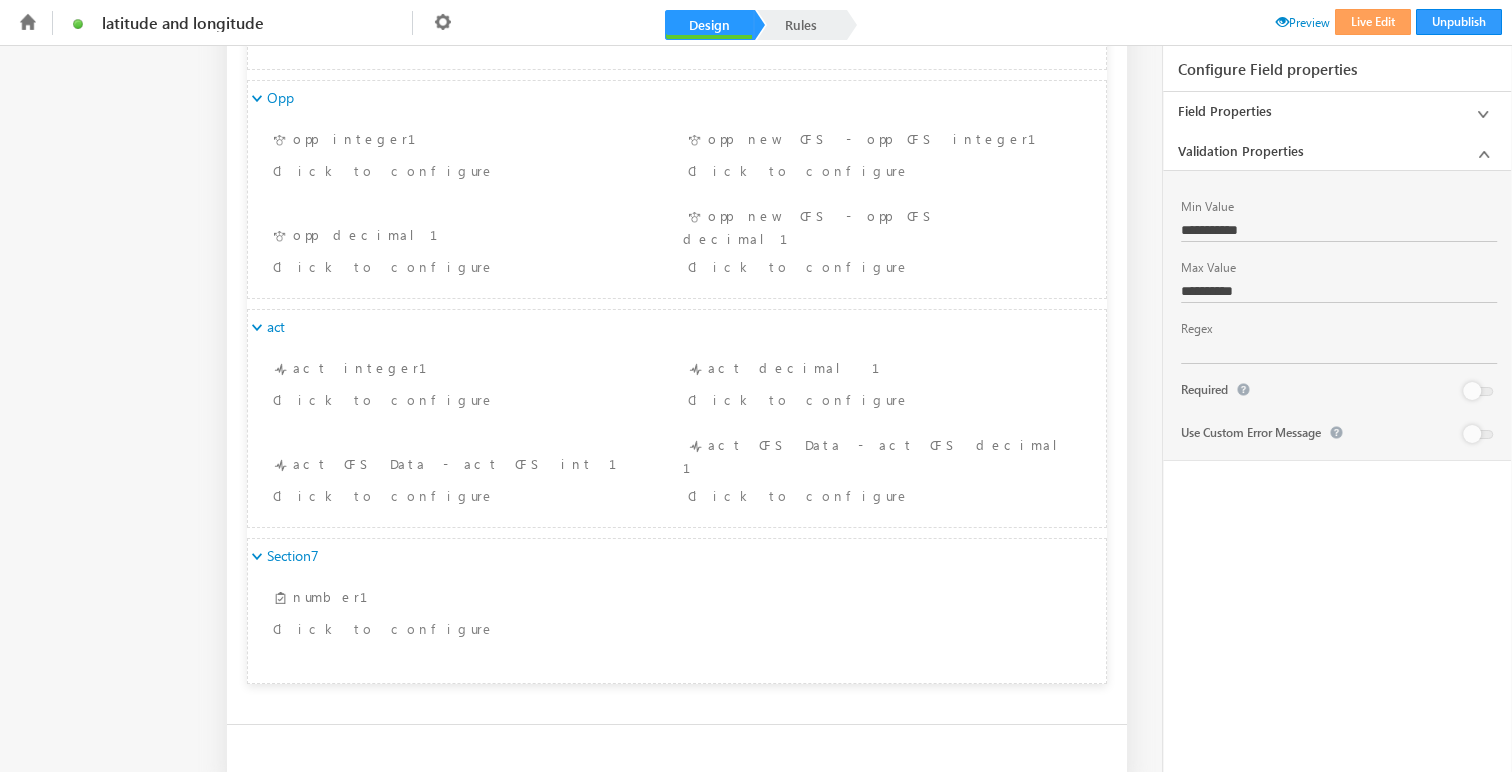 click on "**********" at bounding box center [1337, 315] 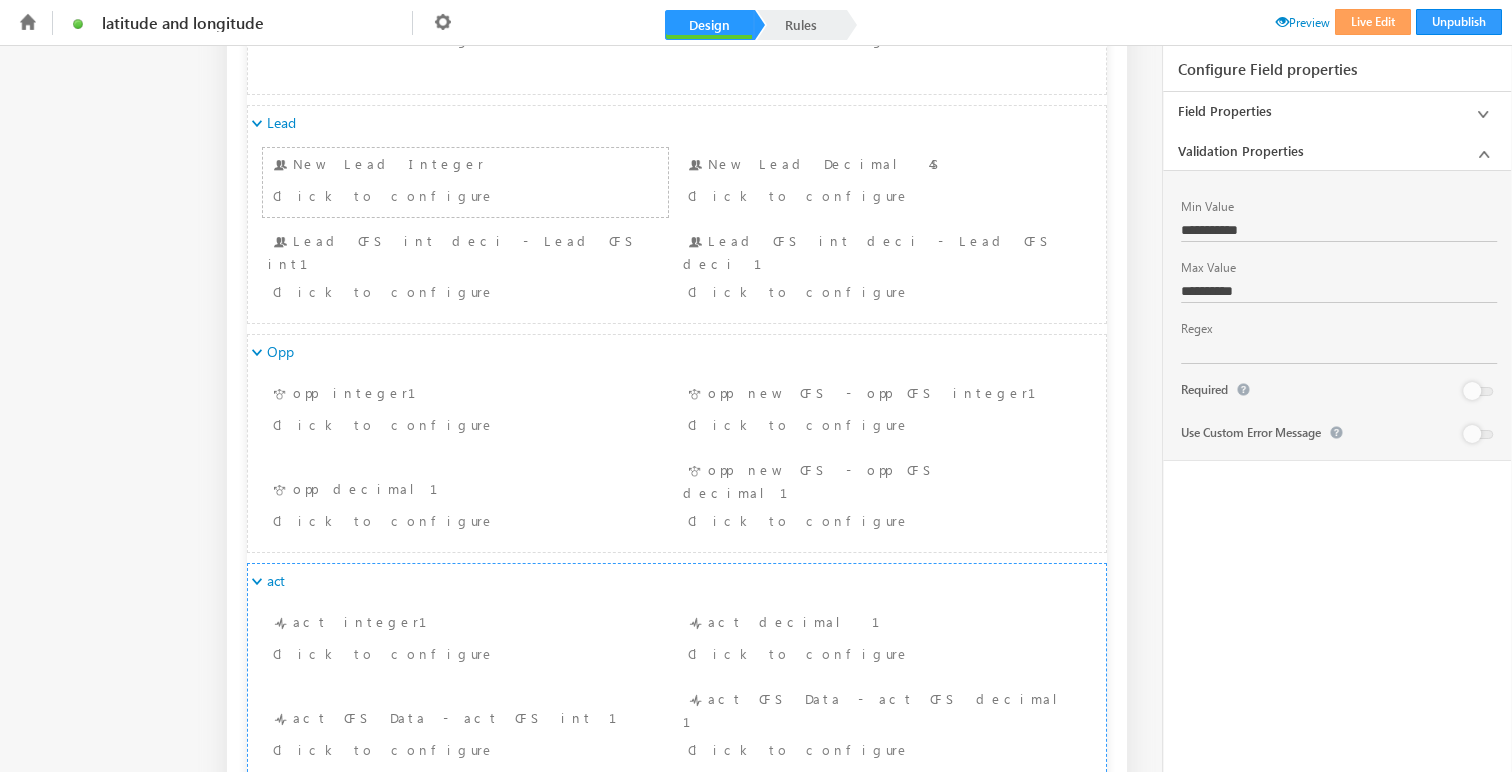scroll, scrollTop: 253, scrollLeft: 0, axis: vertical 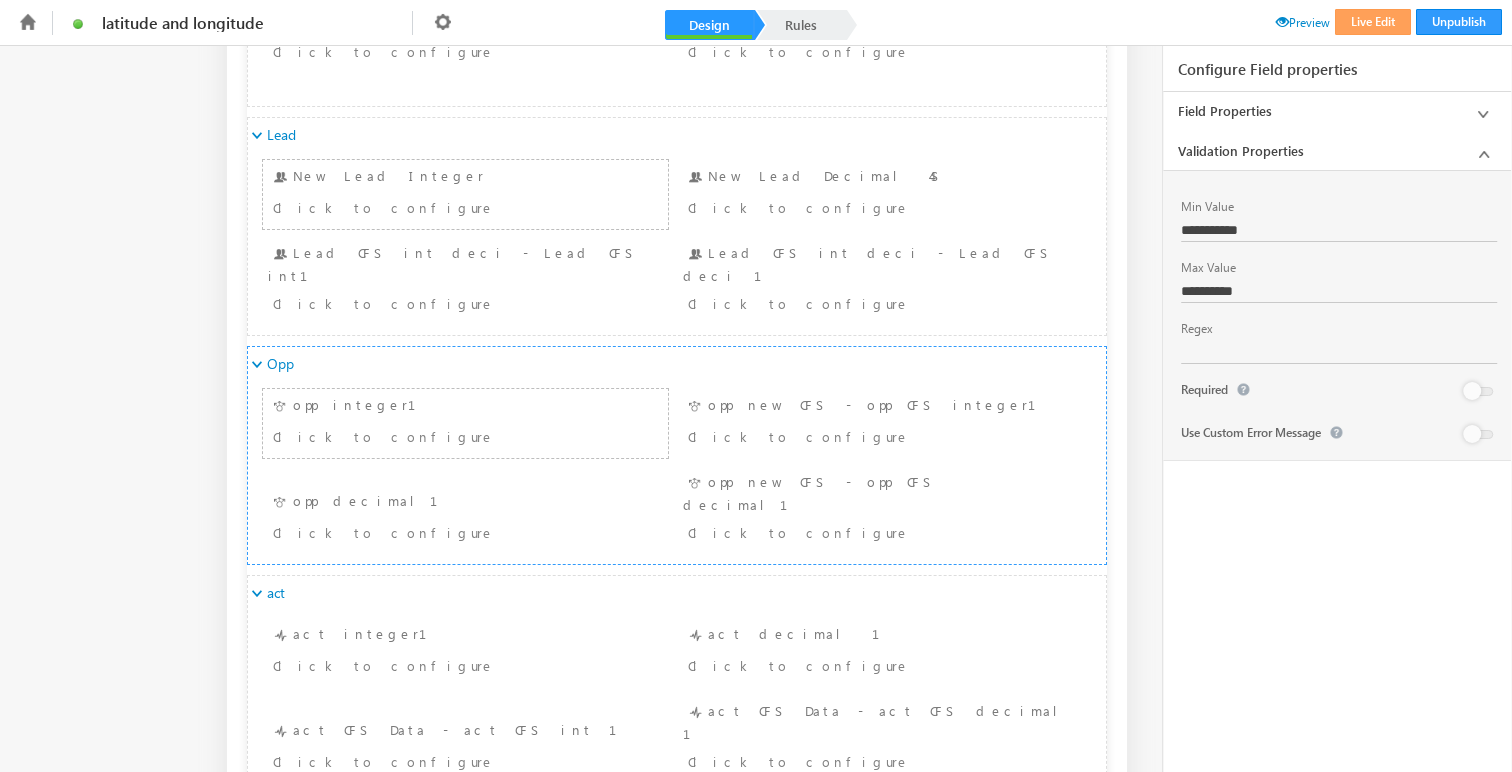 click on "Click to configure" at bounding box center (431, 436) 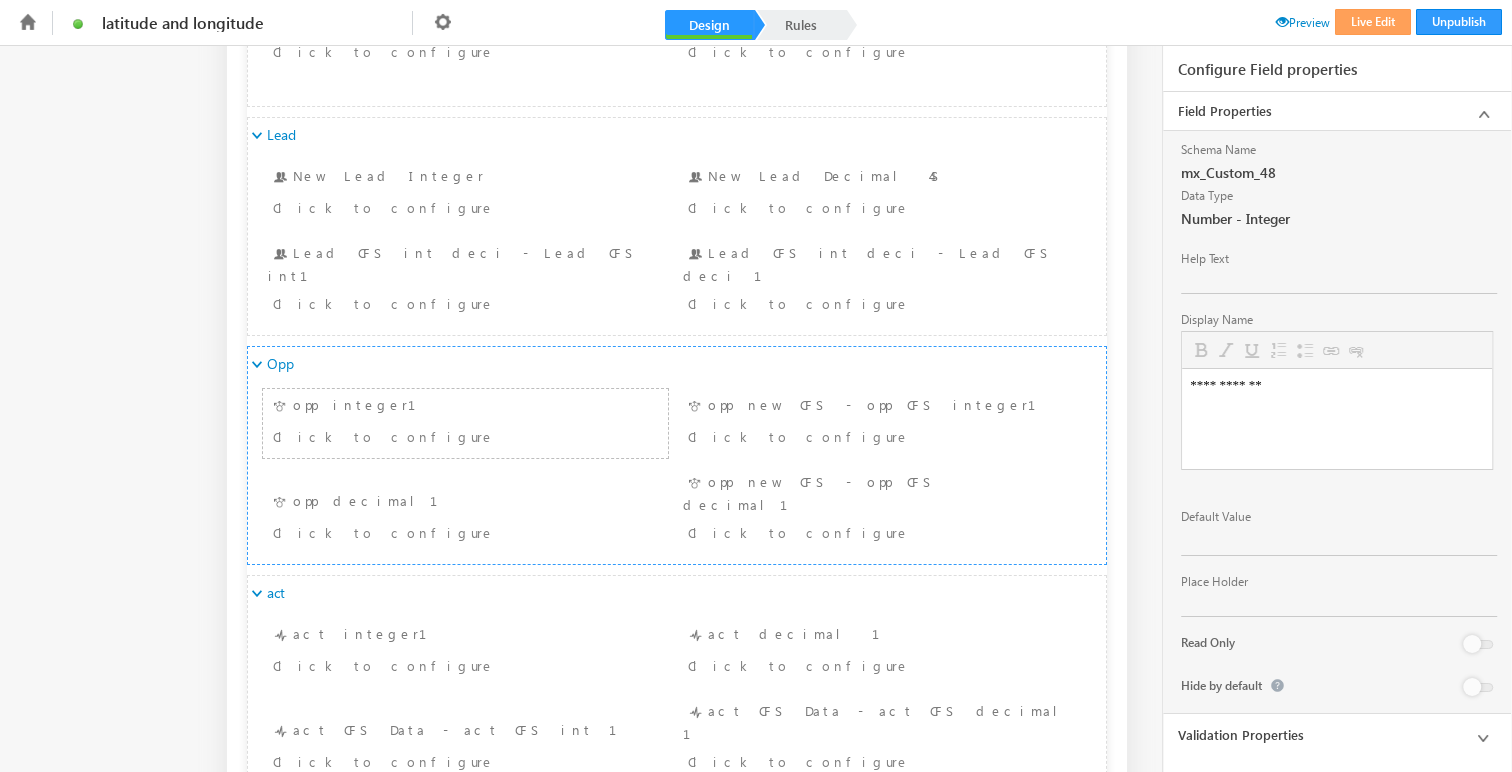 scroll, scrollTop: 0, scrollLeft: 0, axis: both 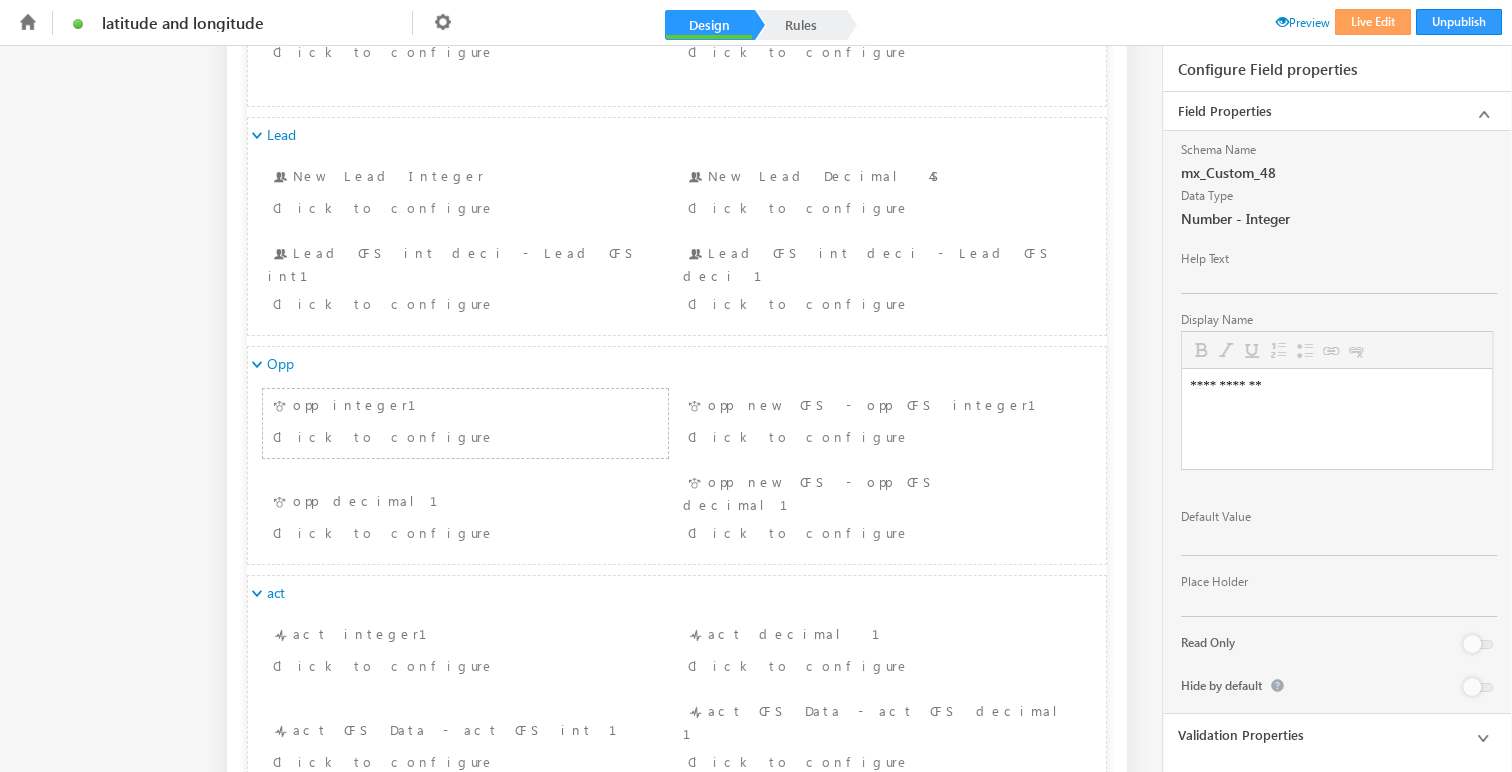 click at bounding box center (1483, 738) 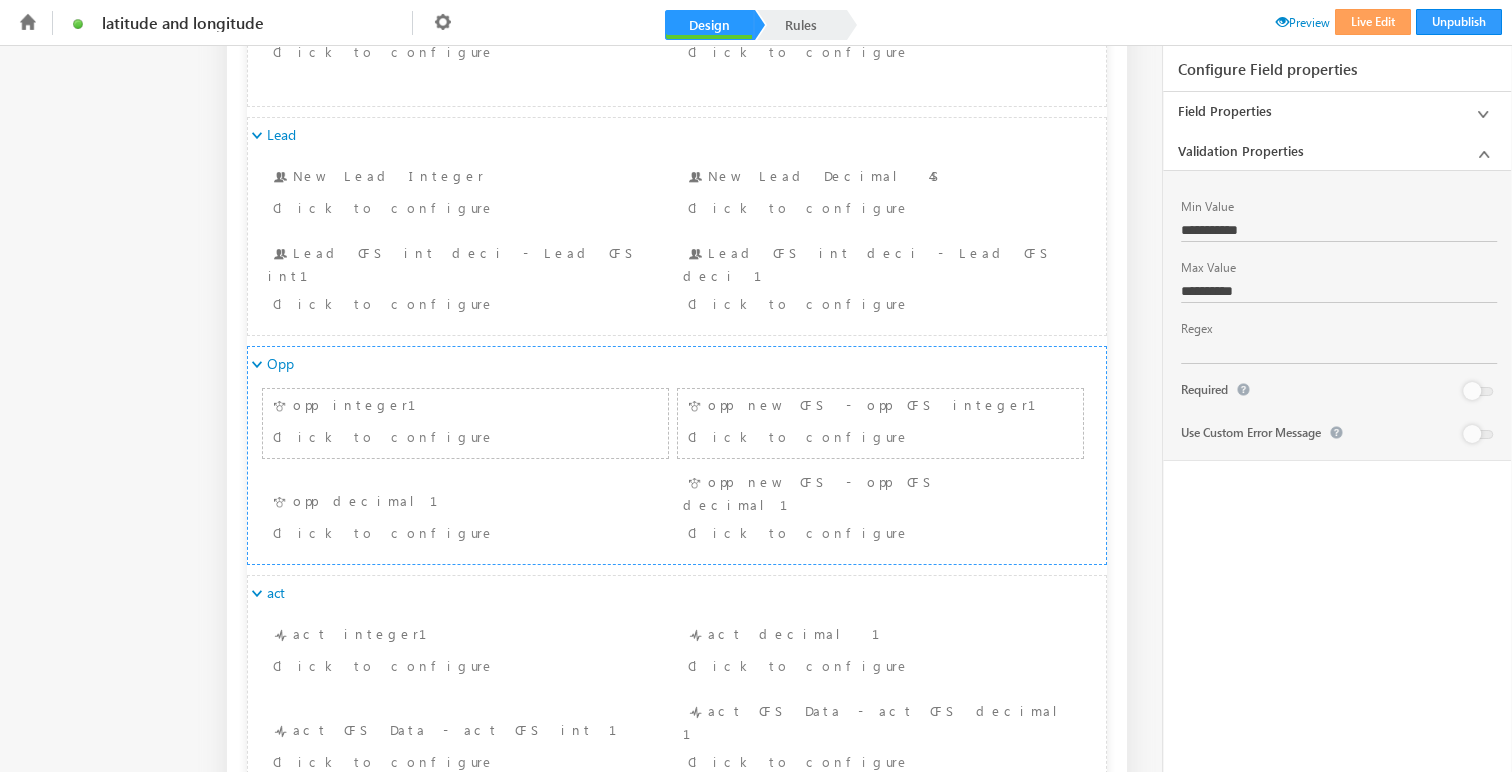 click on "opp new CFS - opp CFS integer1 Click to configure" at bounding box center [880, 423] 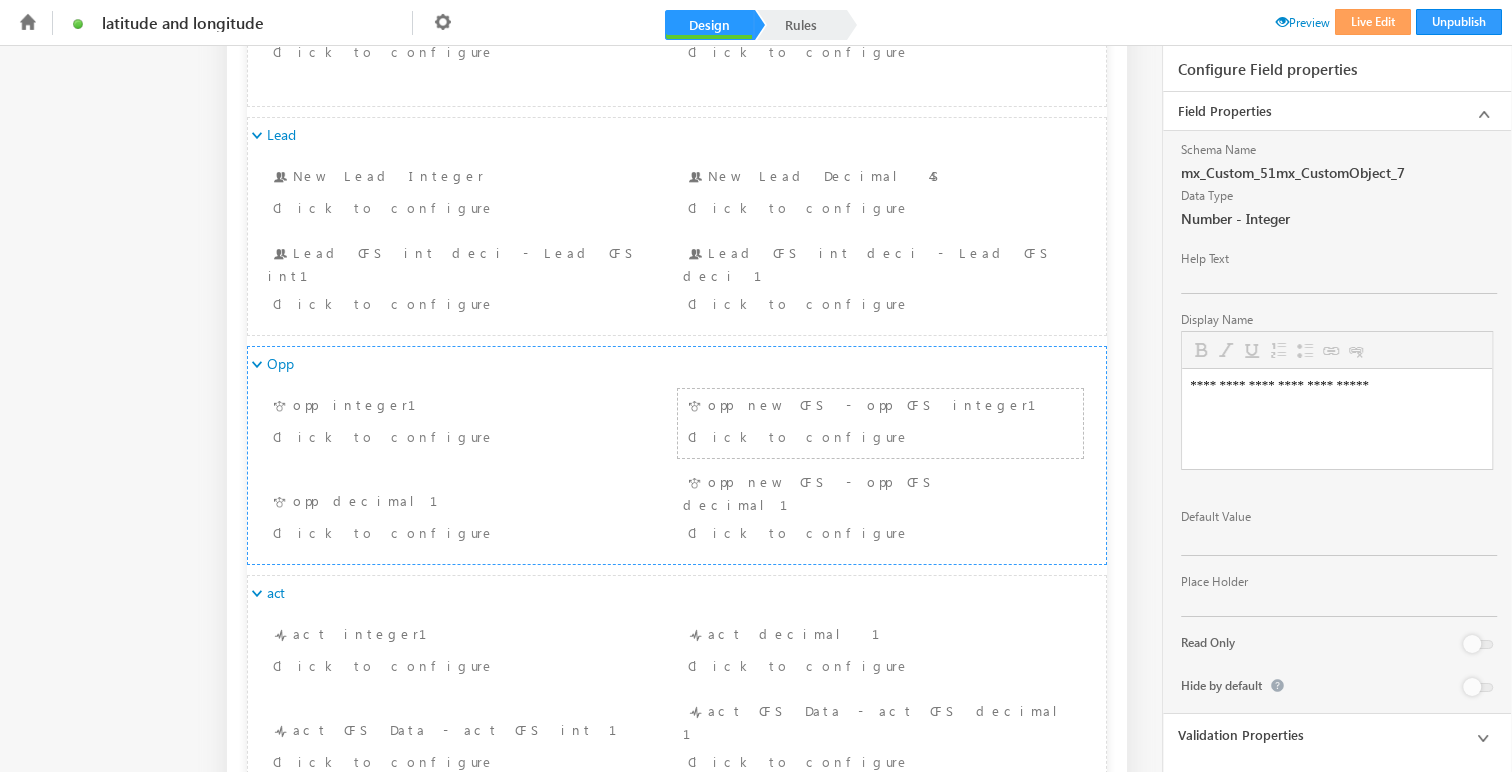 scroll, scrollTop: 0, scrollLeft: 0, axis: both 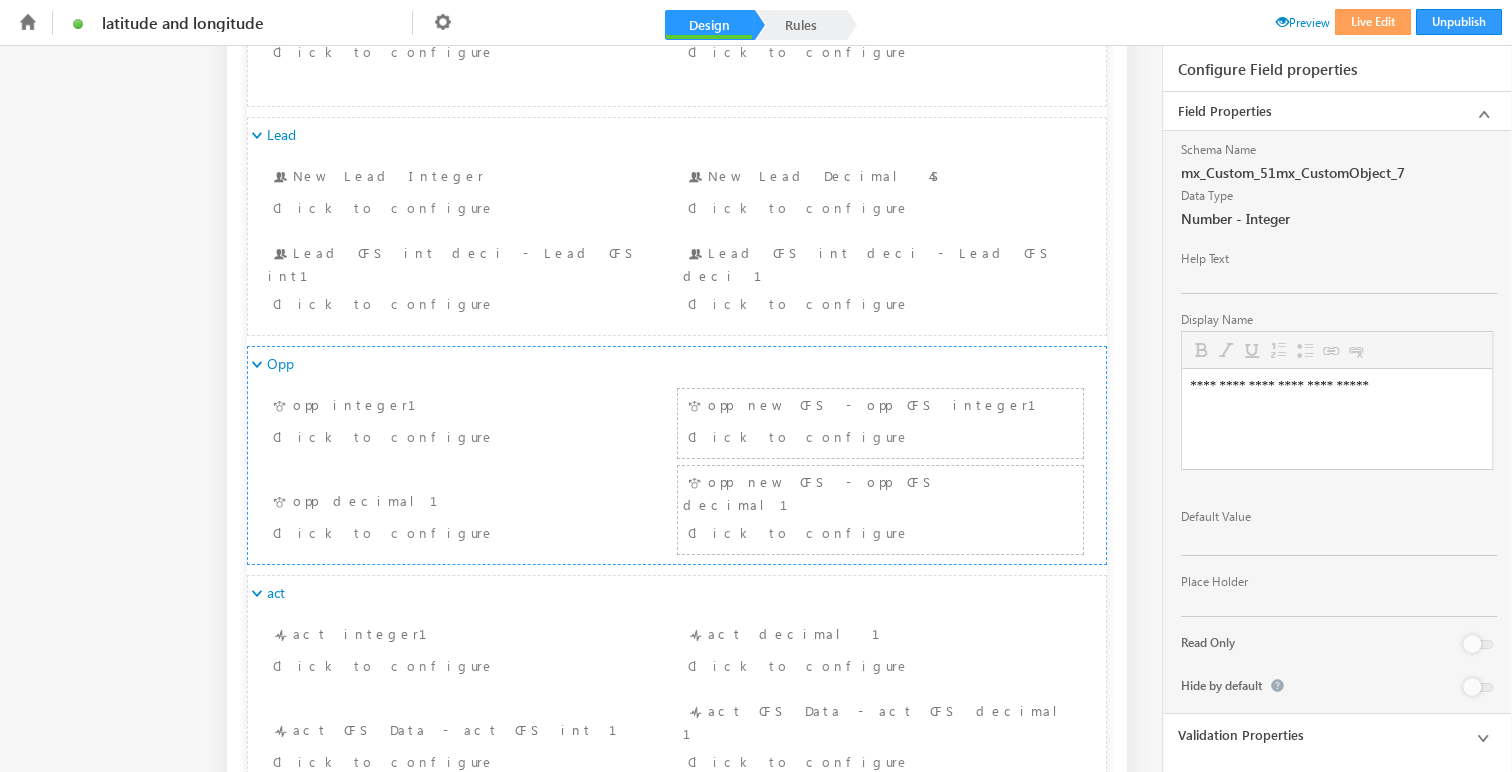 click on "opp new CFS - opp CFS decimal1 Click to configure" at bounding box center [880, 510] 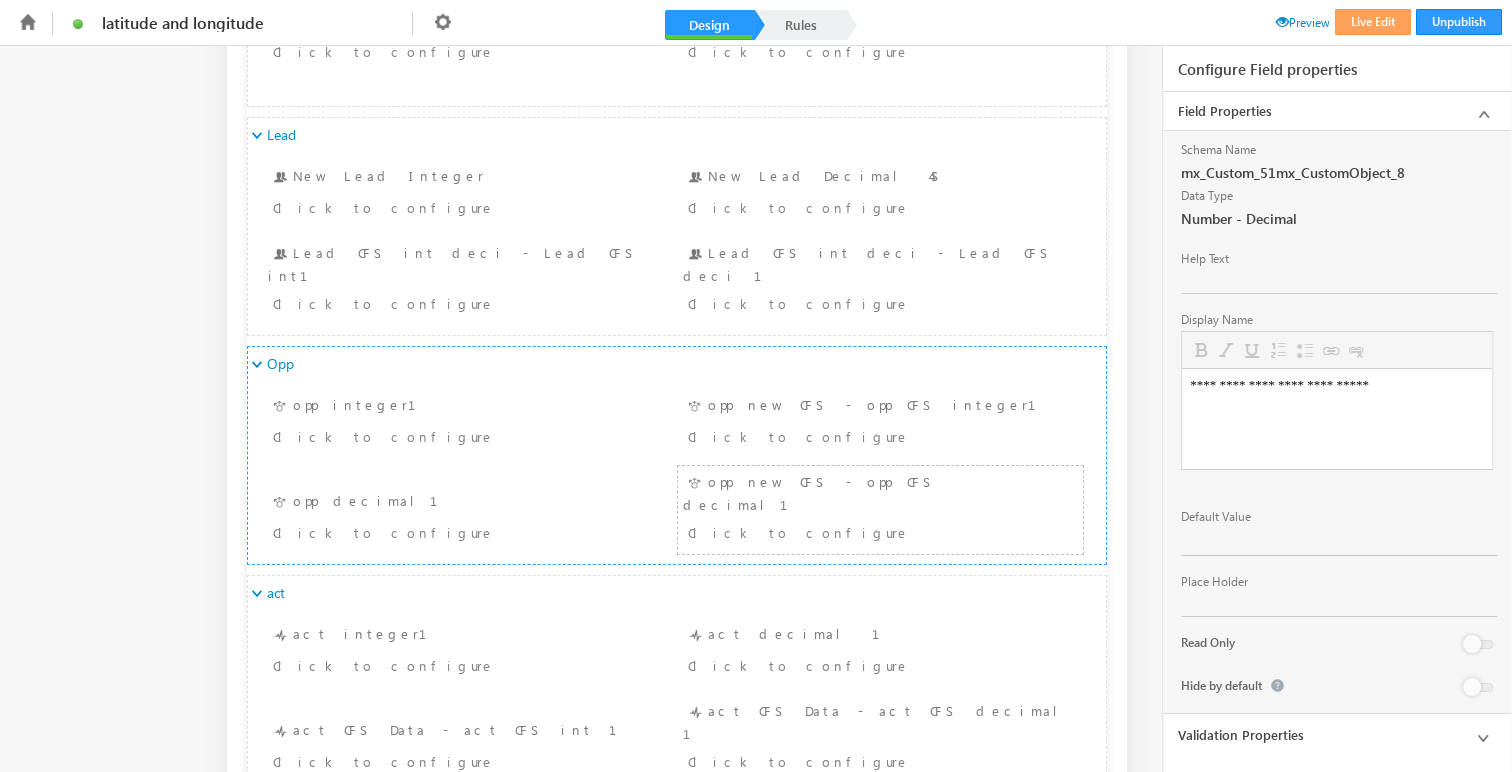scroll, scrollTop: 0, scrollLeft: 0, axis: both 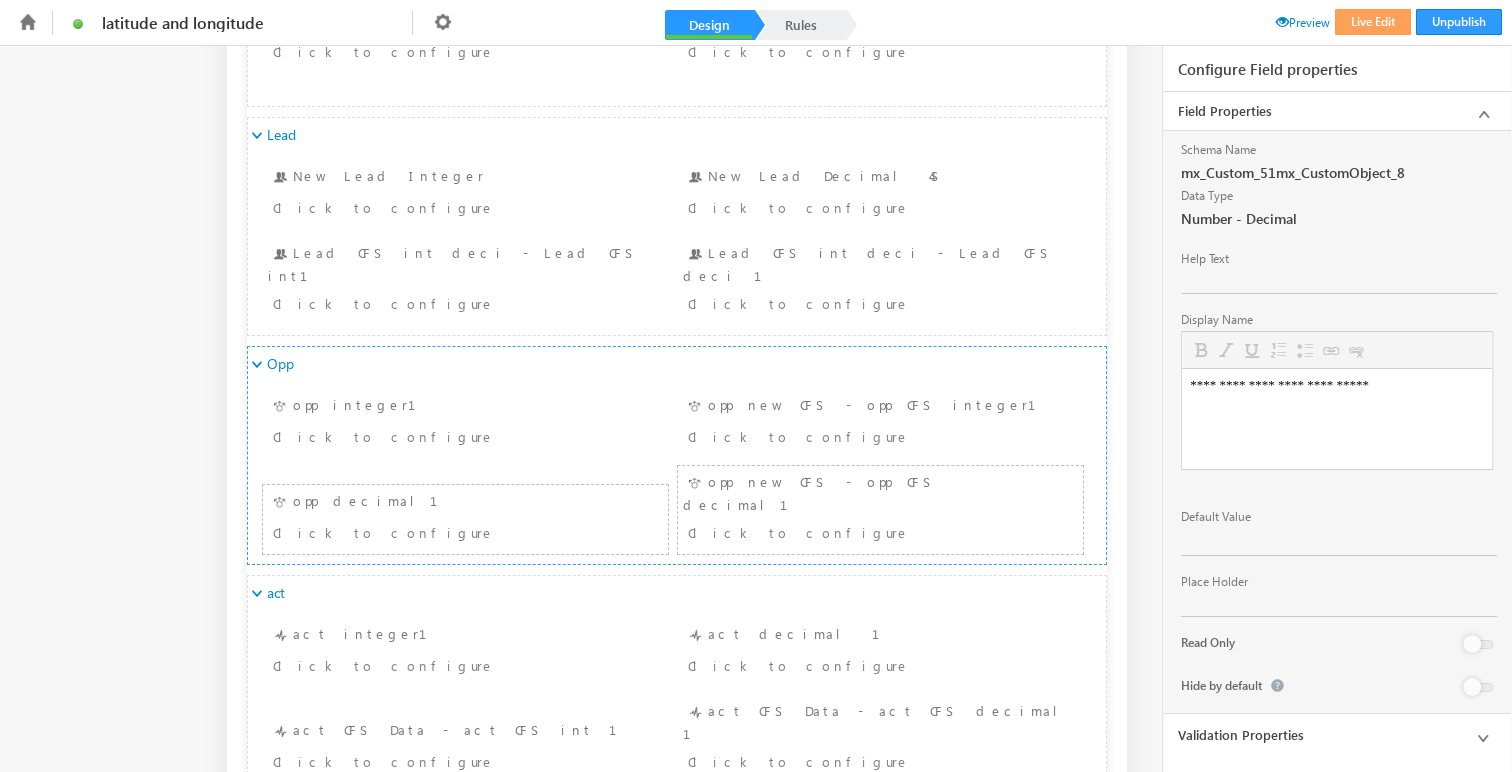 click on "opp decimal1 opp decimal1 Click to configure" at bounding box center [465, 519] 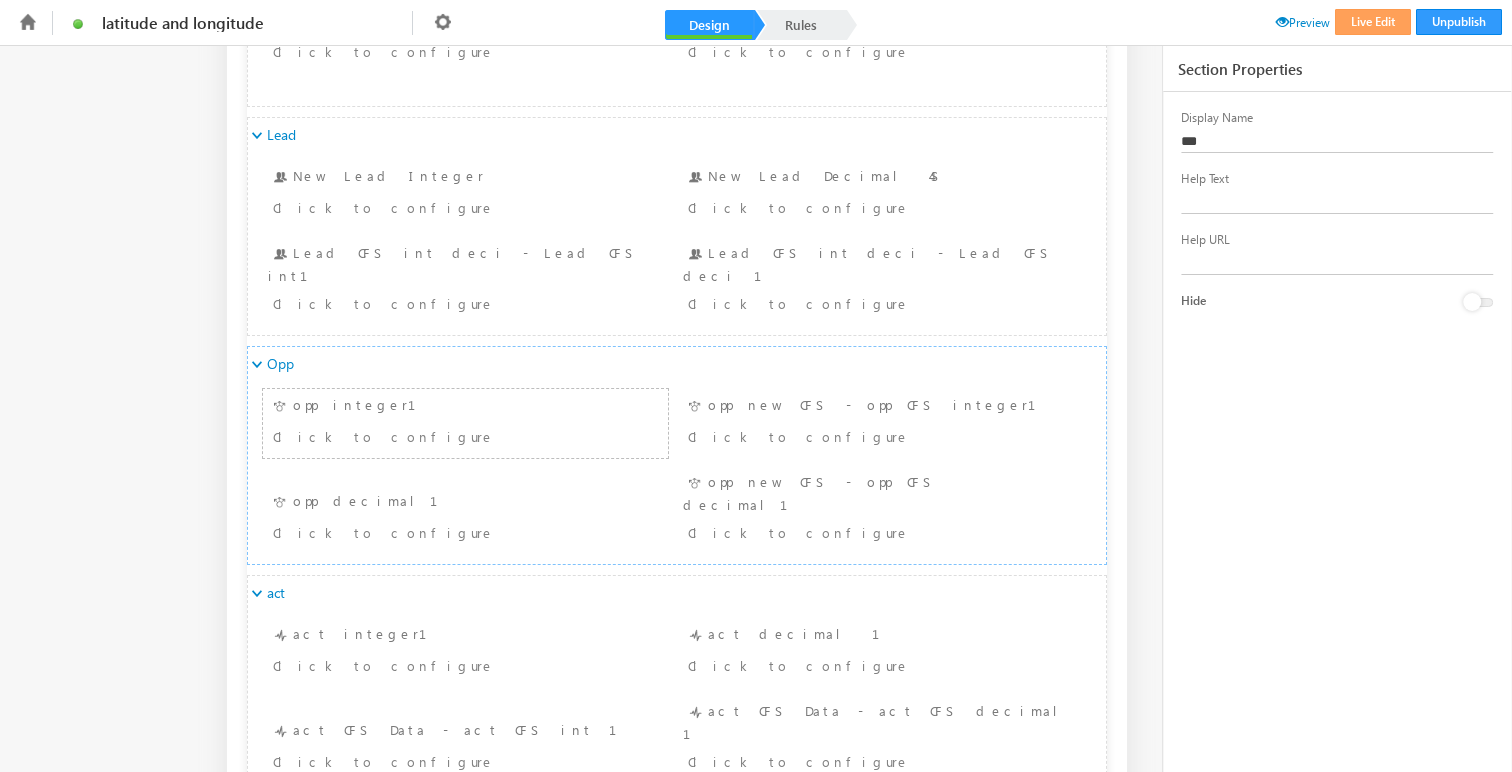 click on "Click to configure" at bounding box center [431, 436] 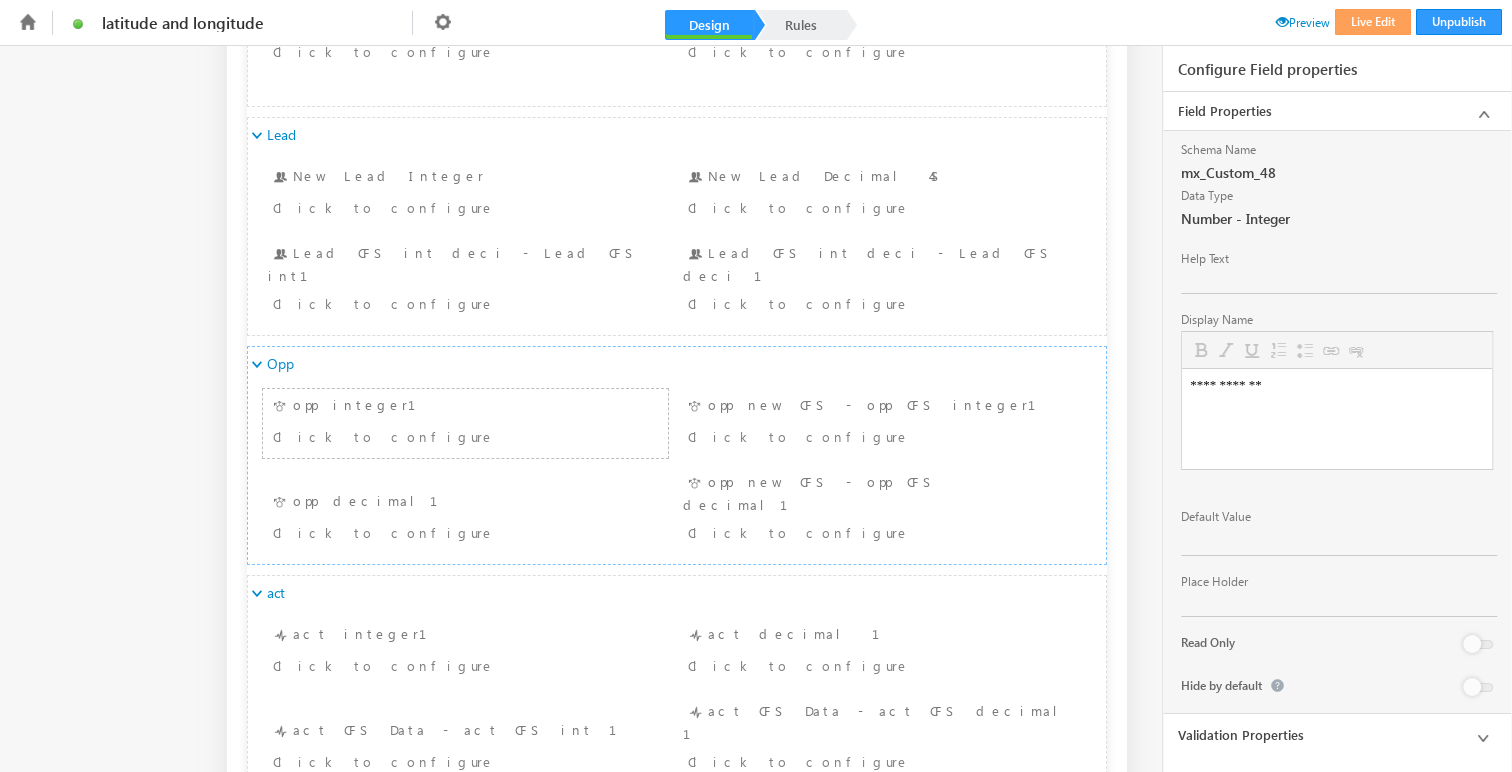 scroll, scrollTop: 0, scrollLeft: 0, axis: both 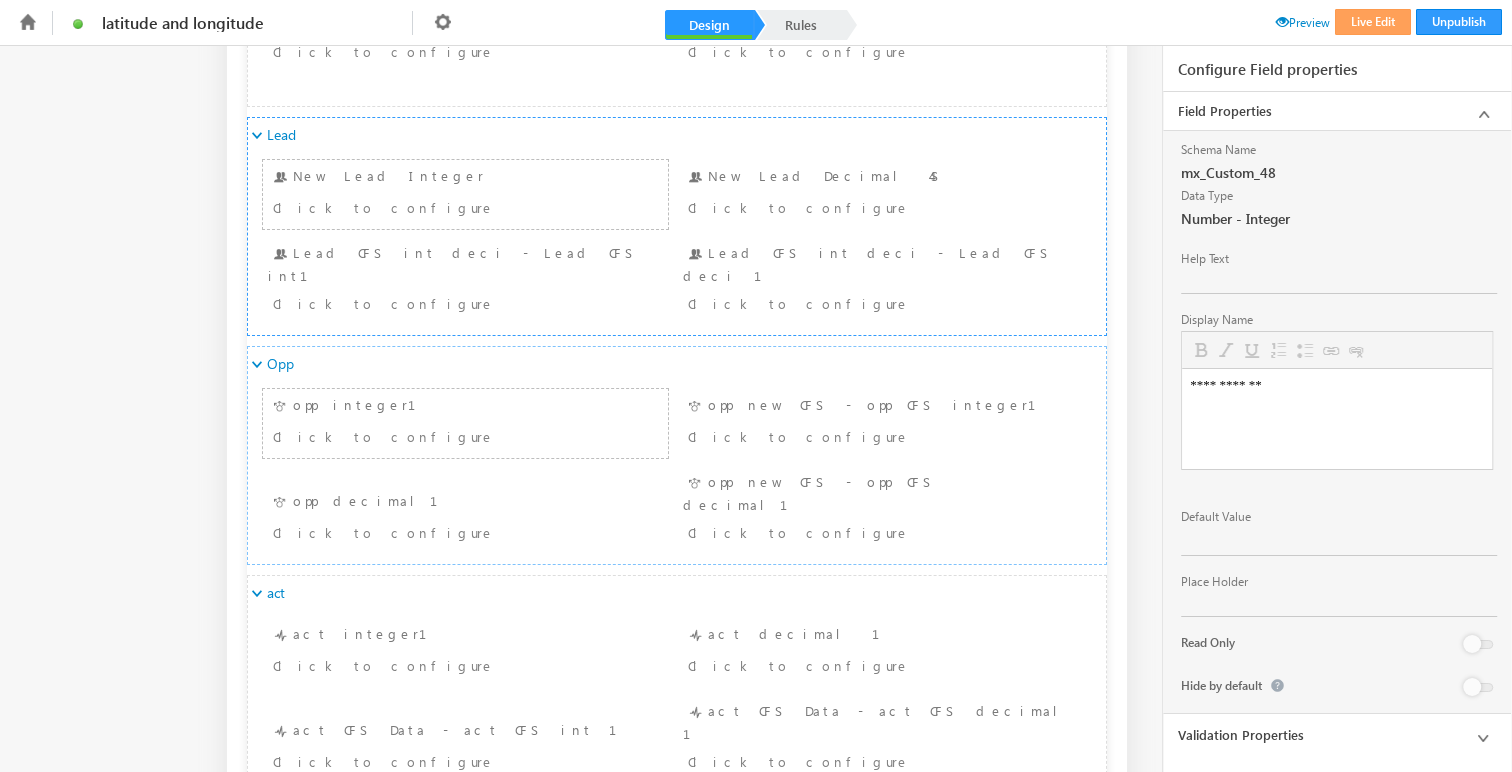 click on "Click to configure" at bounding box center [431, 207] 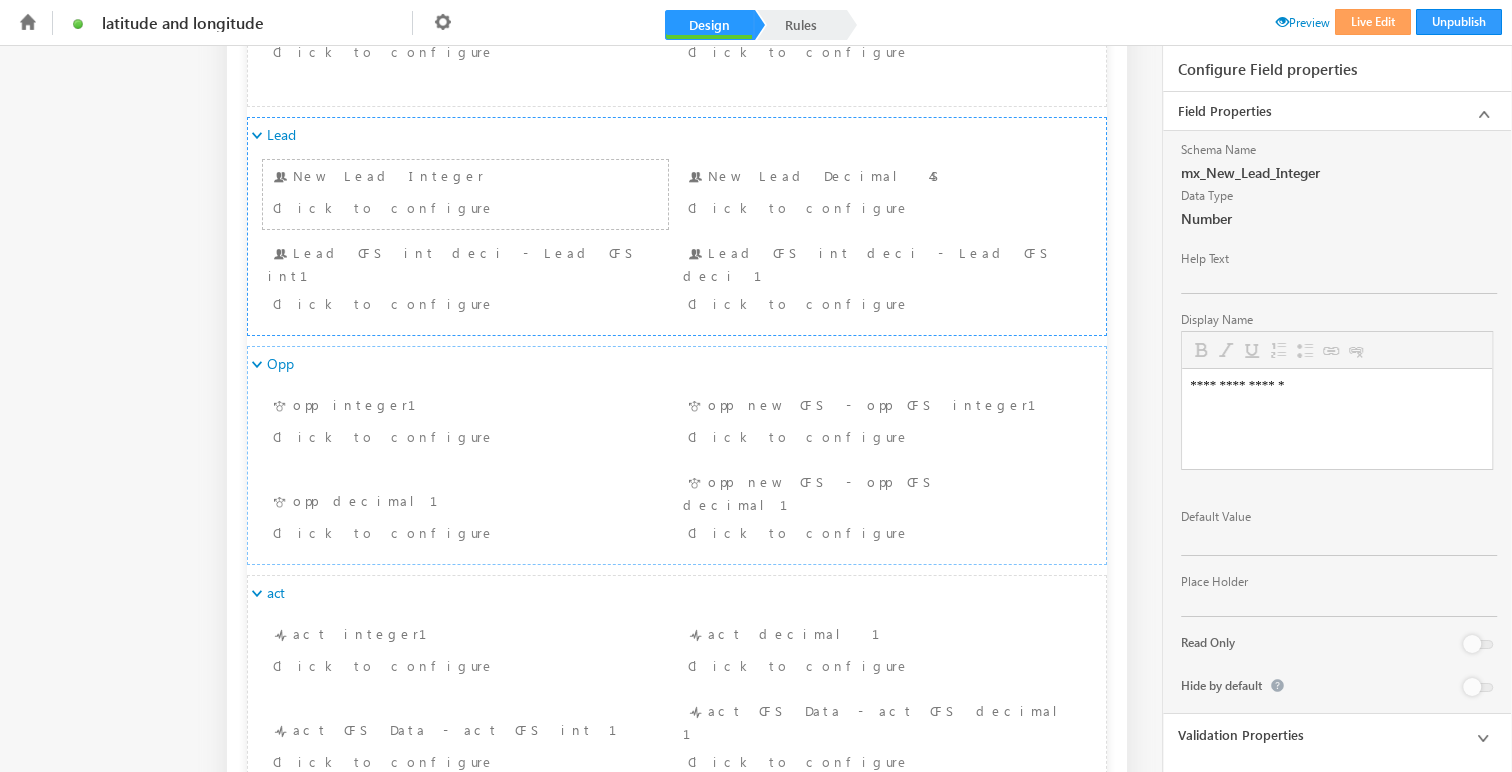 scroll, scrollTop: 0, scrollLeft: 0, axis: both 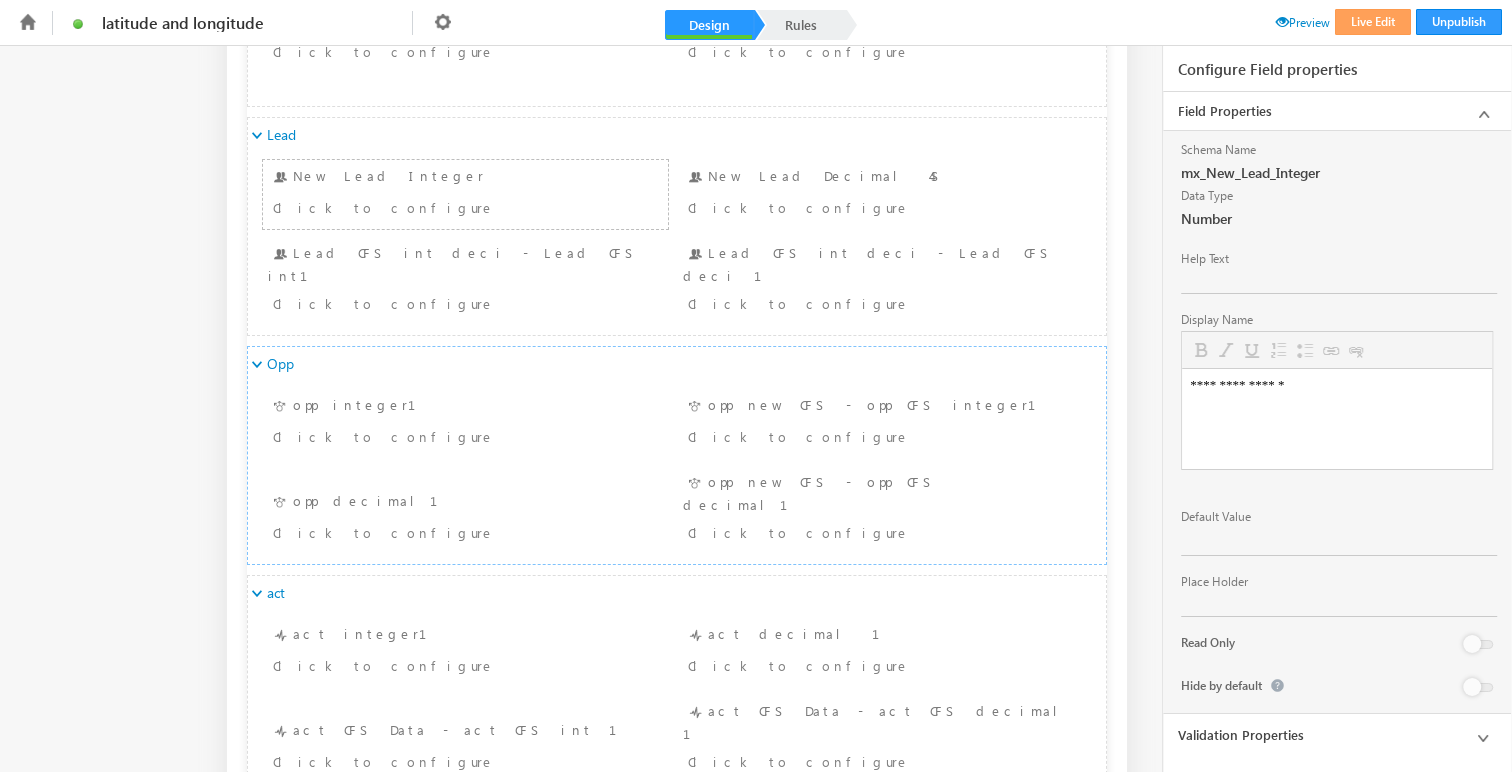 click on "Validation Properties" at bounding box center [1337, 735] 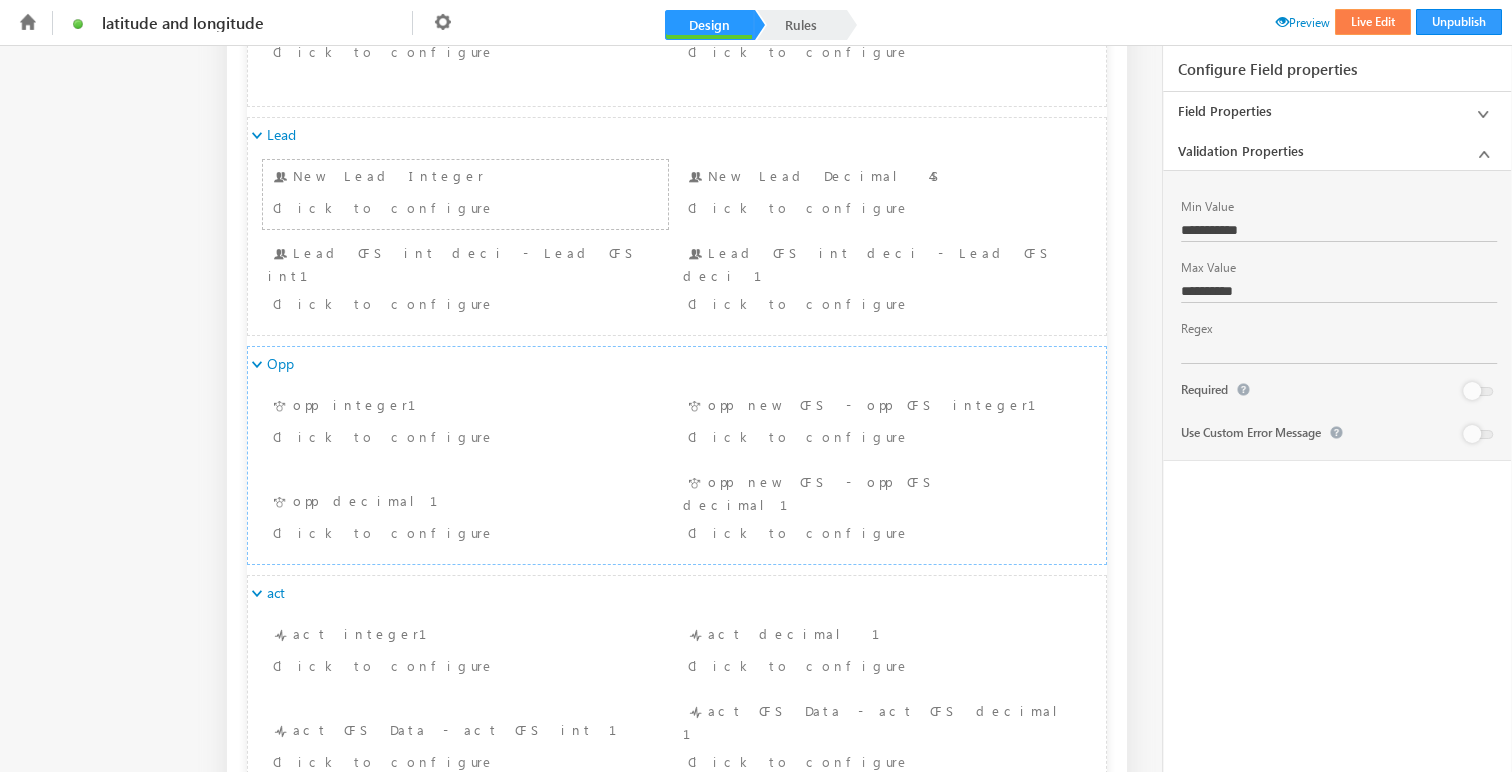 click on "Live Edit" at bounding box center (1373, 22) 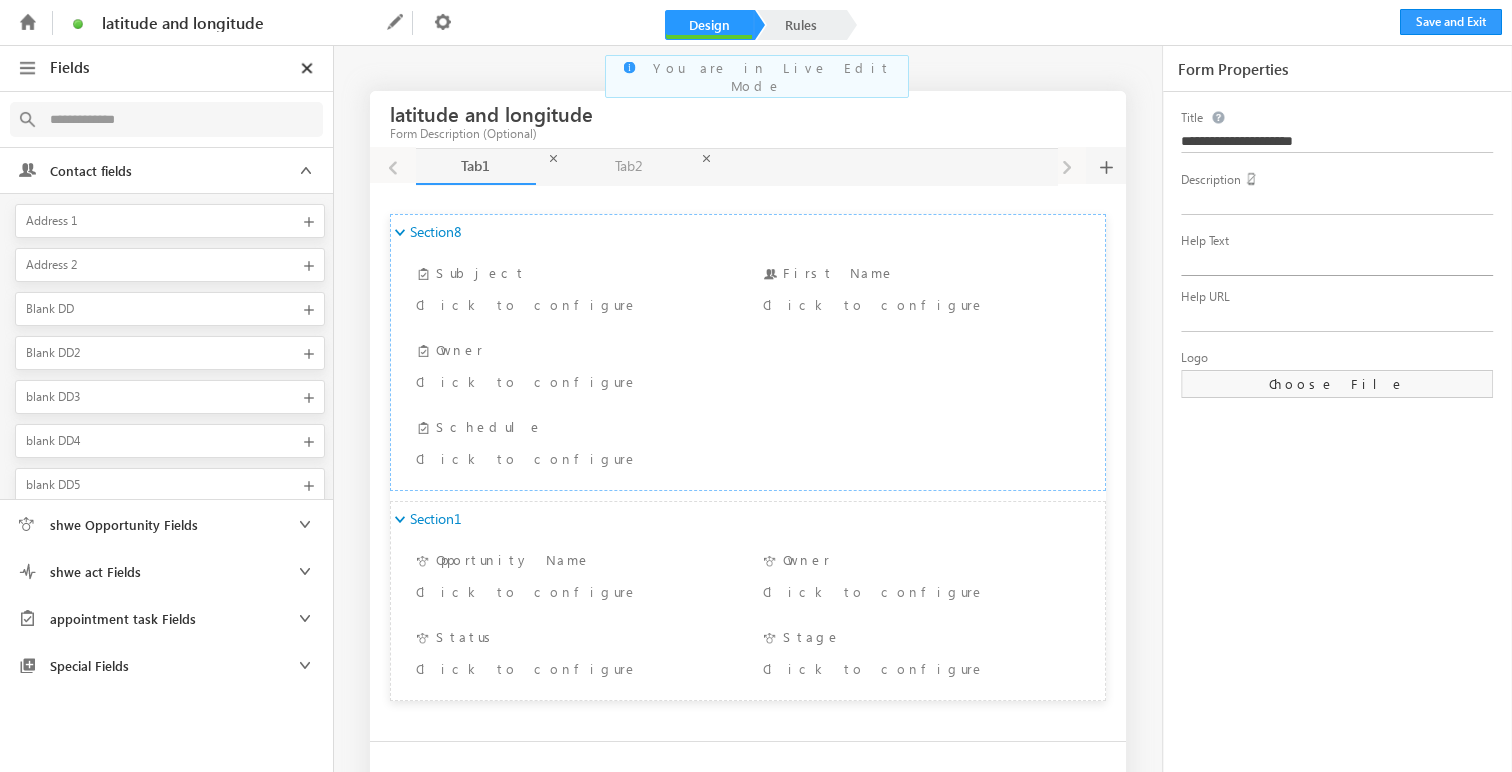 scroll, scrollTop: 0, scrollLeft: 0, axis: both 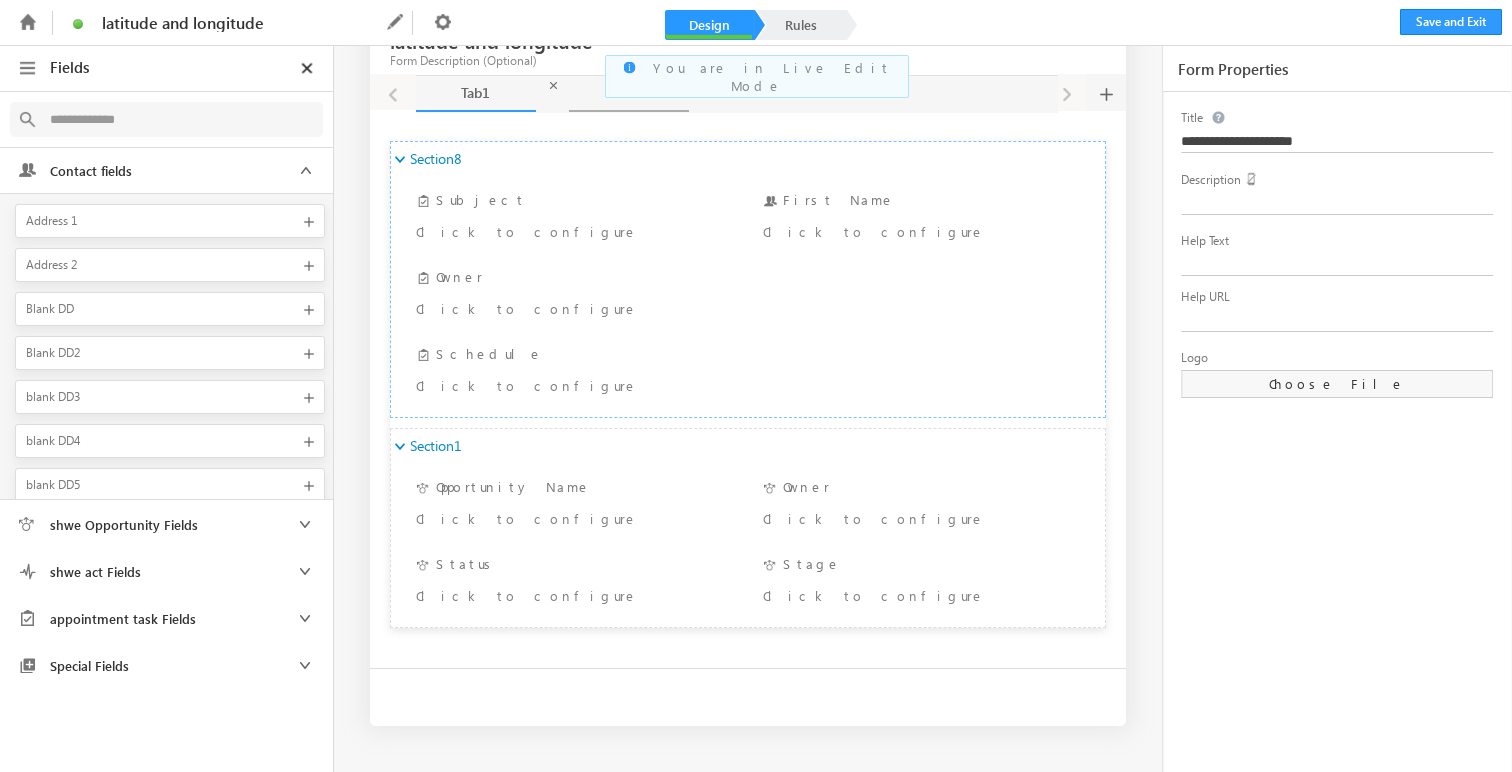 click on "Tab2 Tab2" at bounding box center [629, 94] 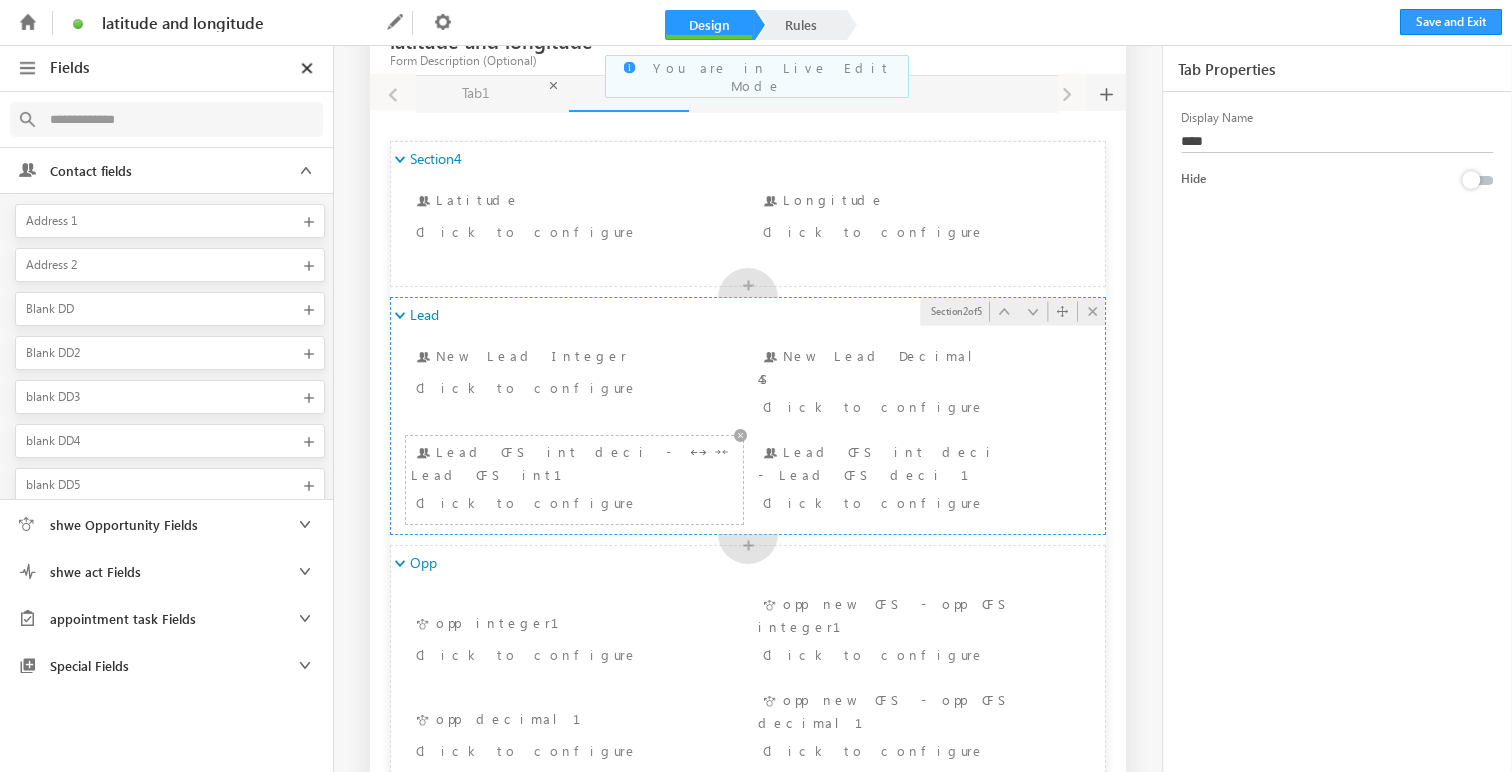 scroll, scrollTop: 121, scrollLeft: 0, axis: vertical 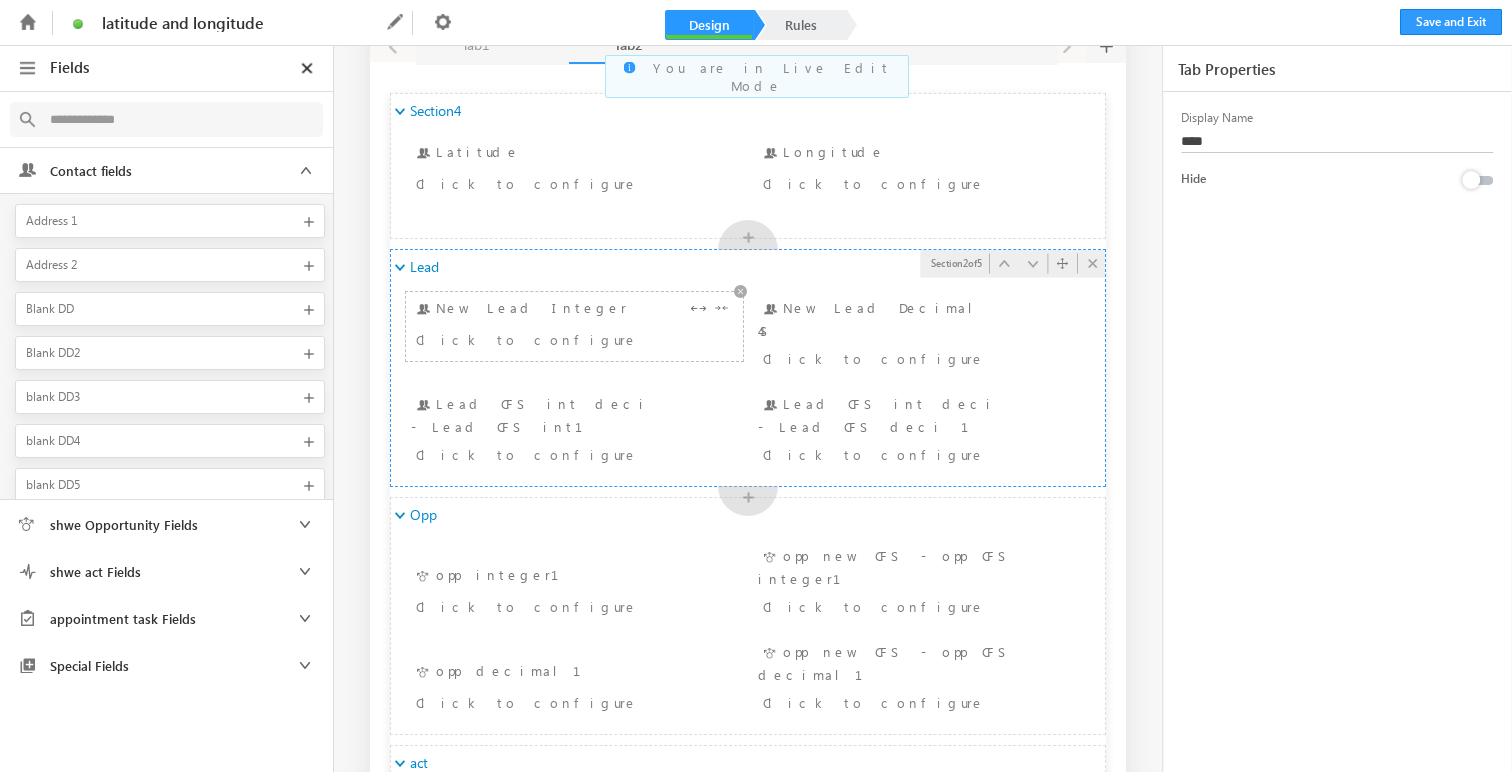 click on "New Lead Integer Click to configure" at bounding box center (574, 326) 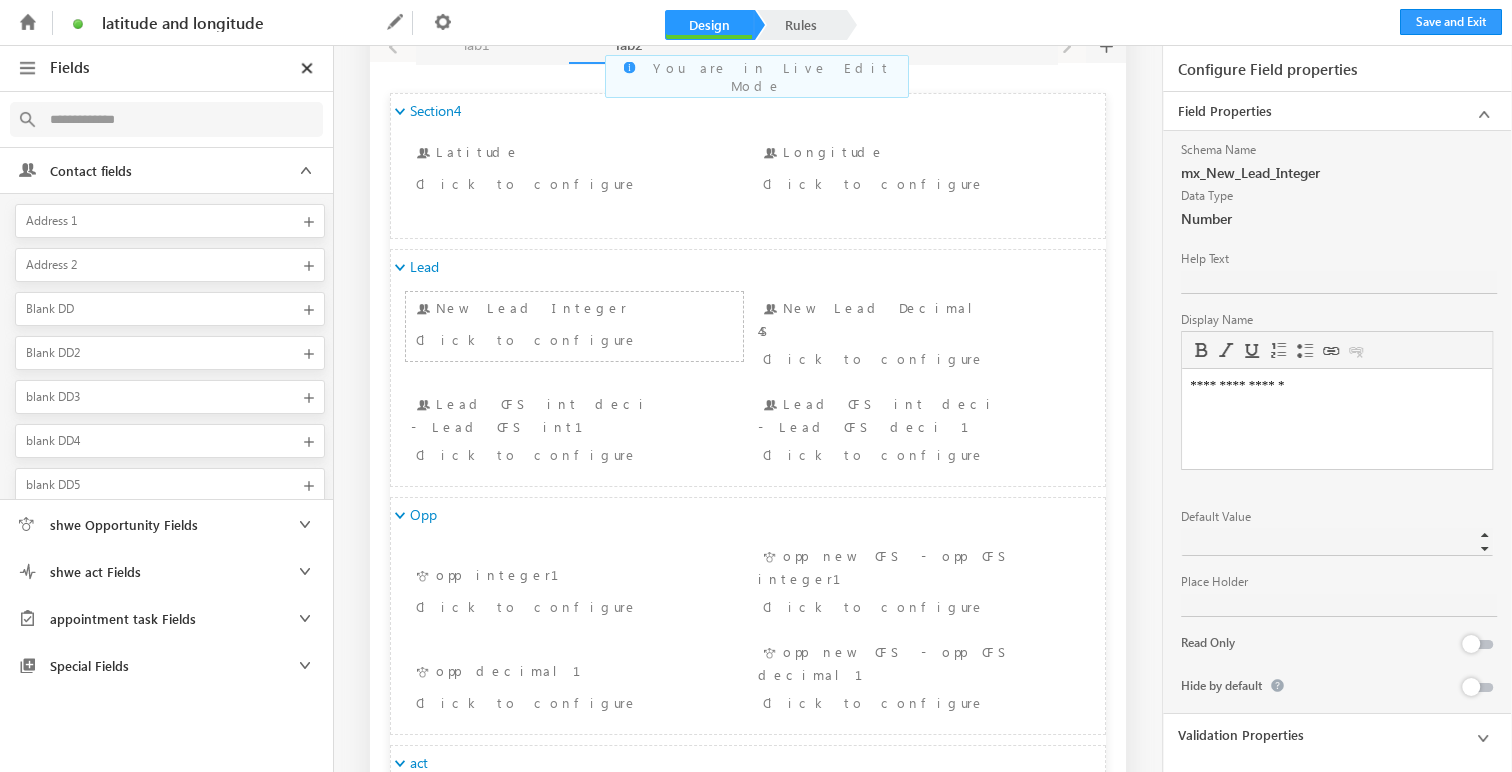 scroll, scrollTop: 0, scrollLeft: 0, axis: both 